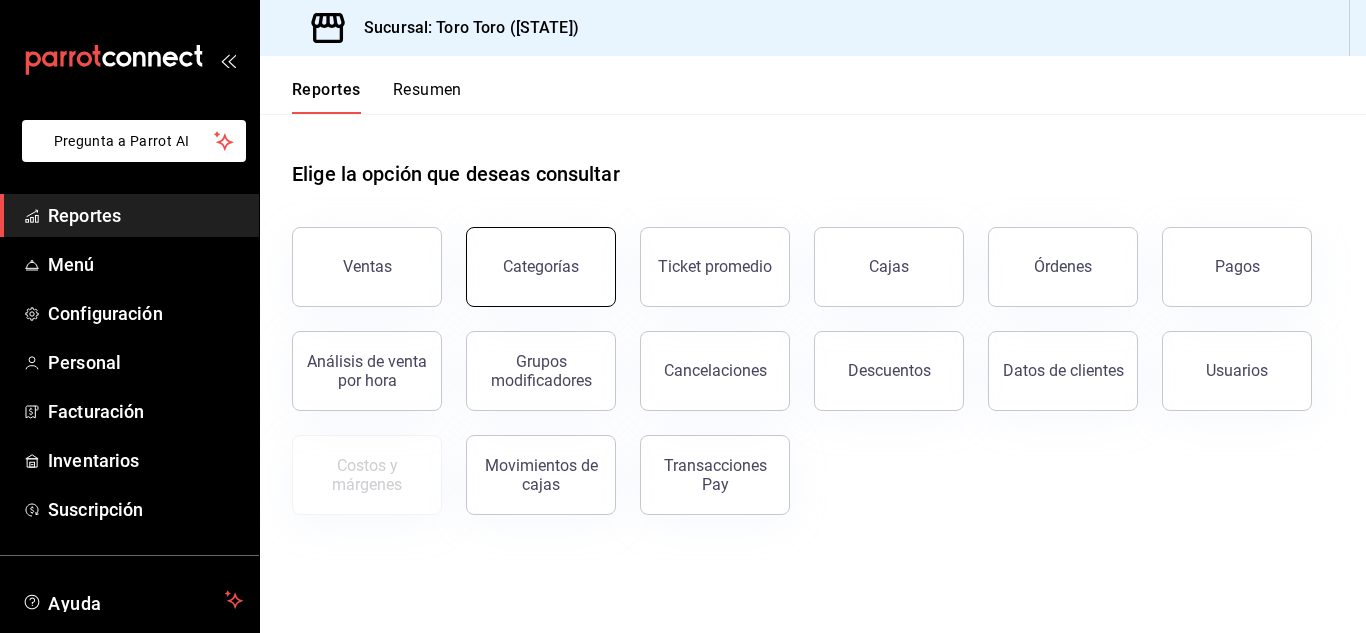 scroll, scrollTop: 0, scrollLeft: 0, axis: both 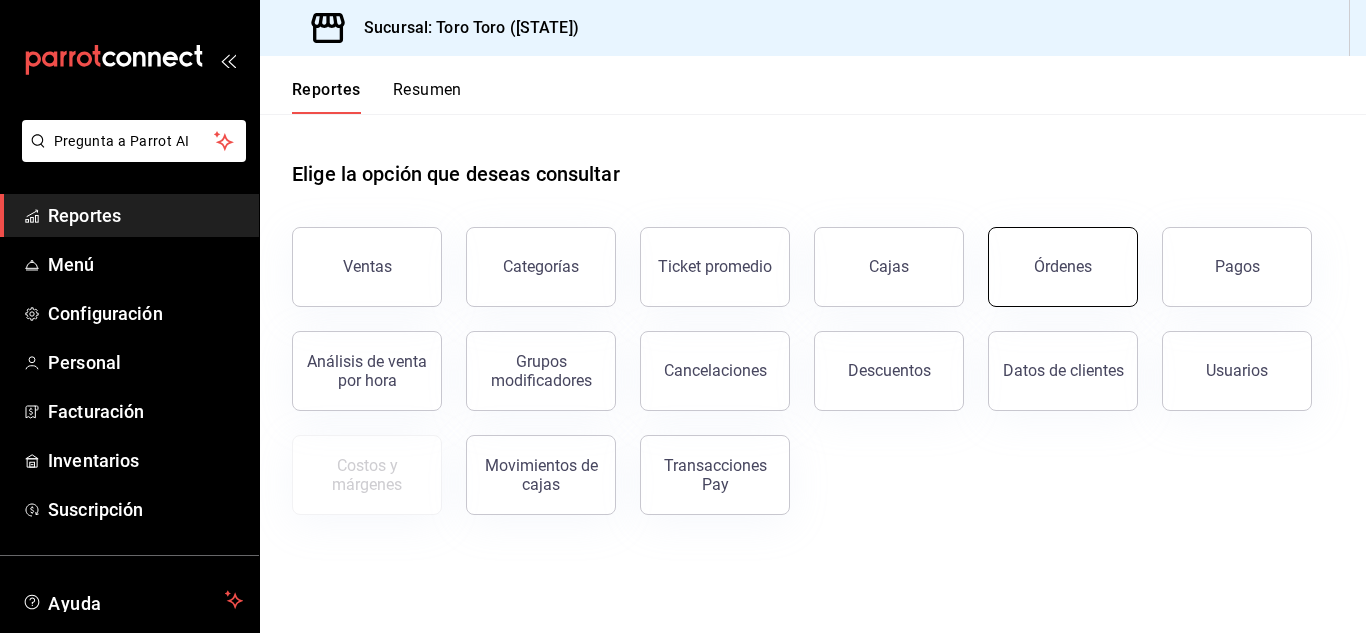 click on "Órdenes" at bounding box center [1063, 267] 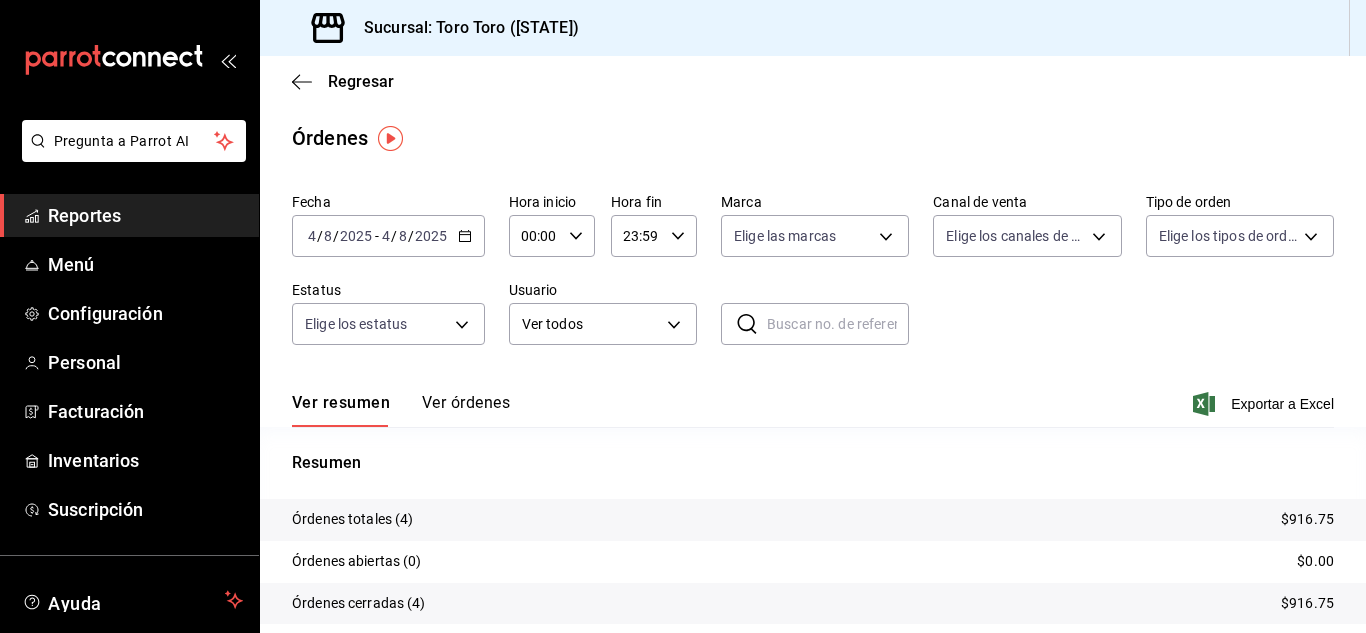 click on "Reportes" at bounding box center [145, 215] 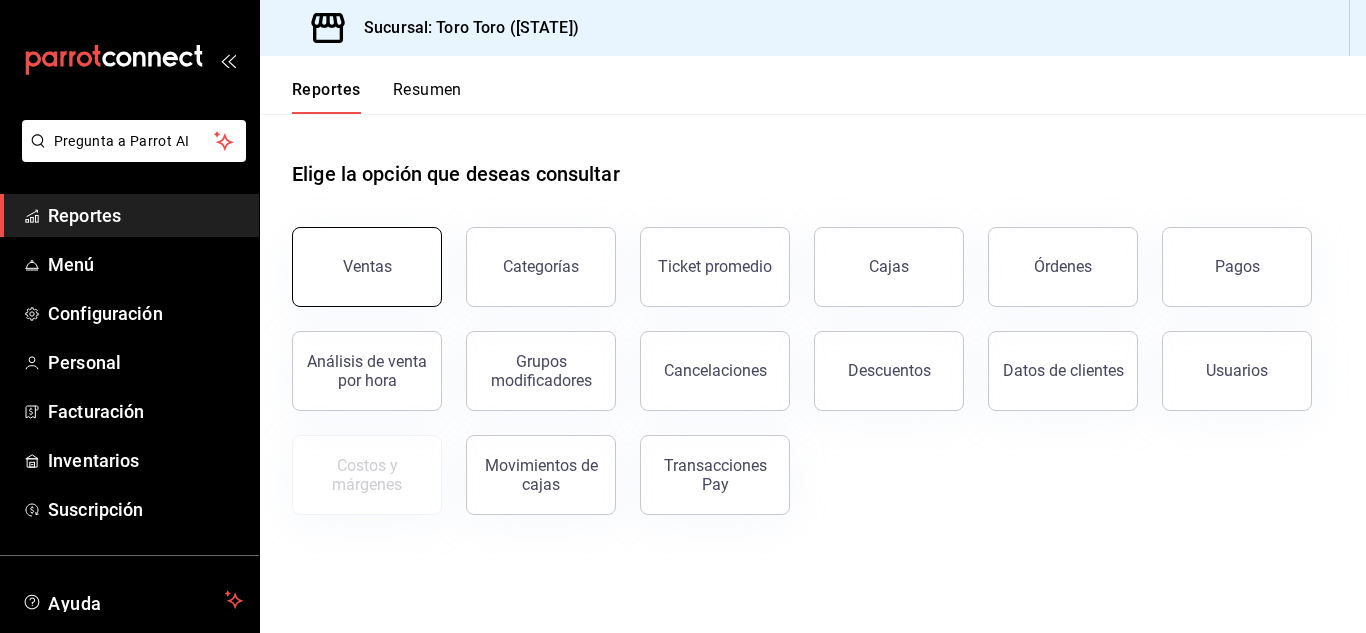 click on "Ventas" at bounding box center [367, 267] 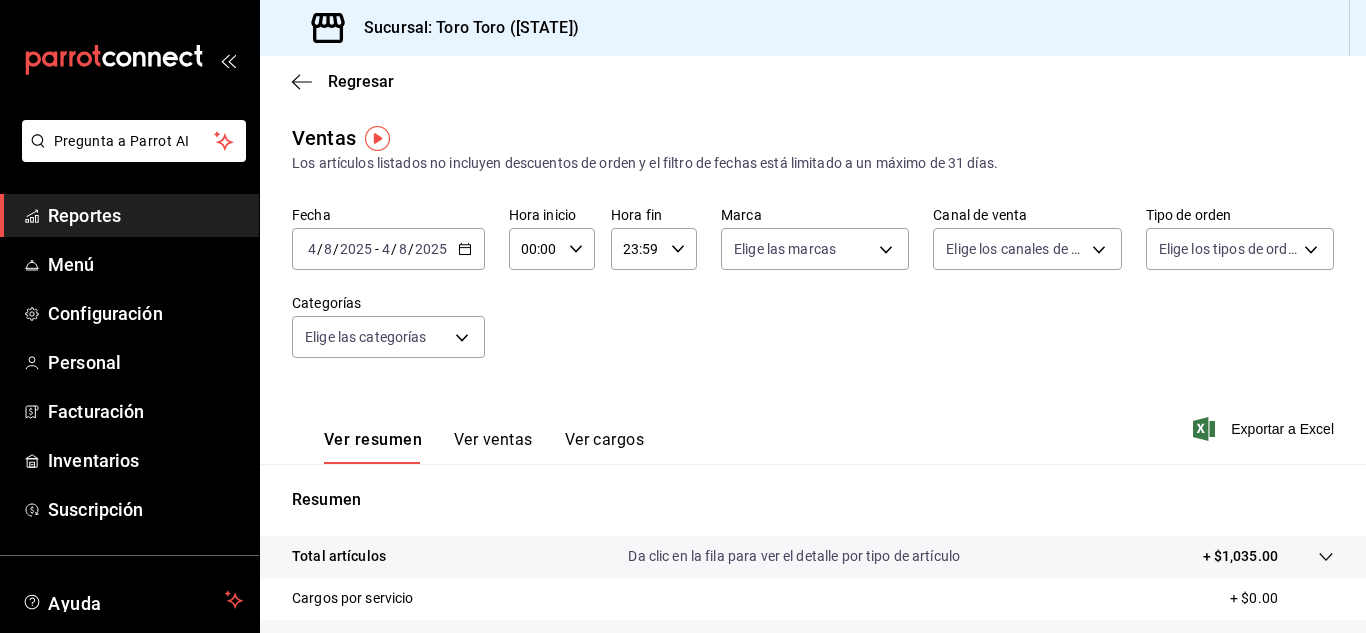 click on "Ver cargos" at bounding box center [605, 447] 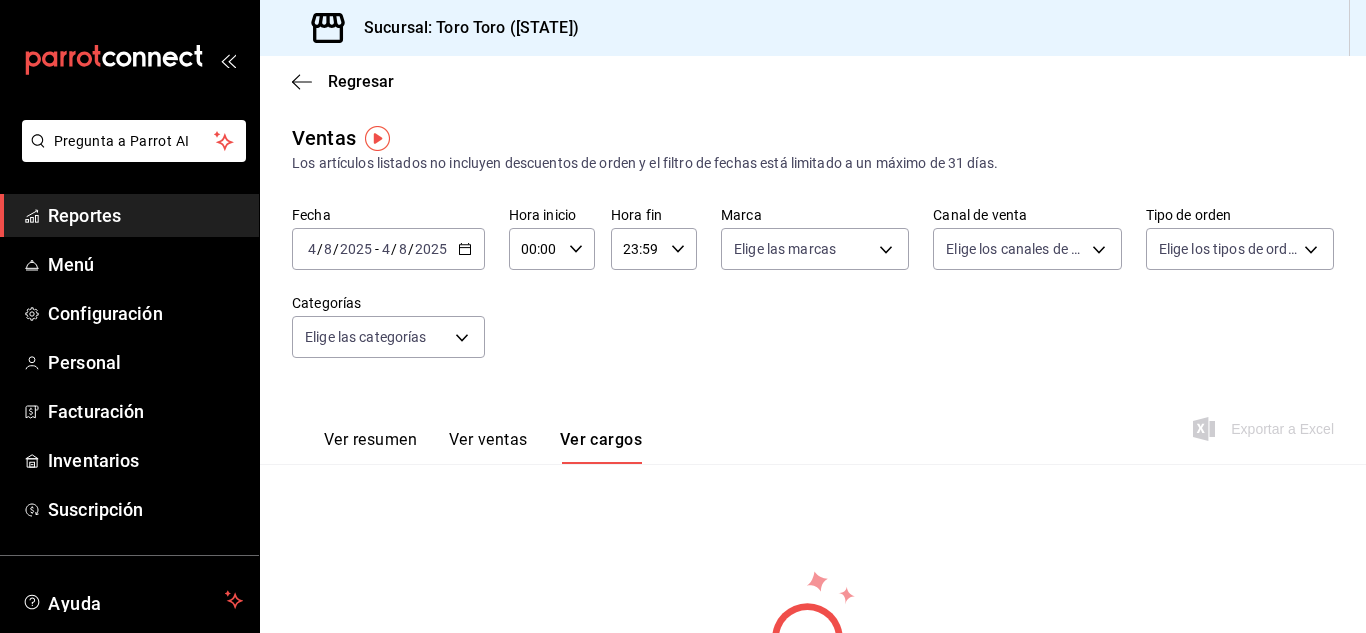click on "Reportes" at bounding box center (145, 215) 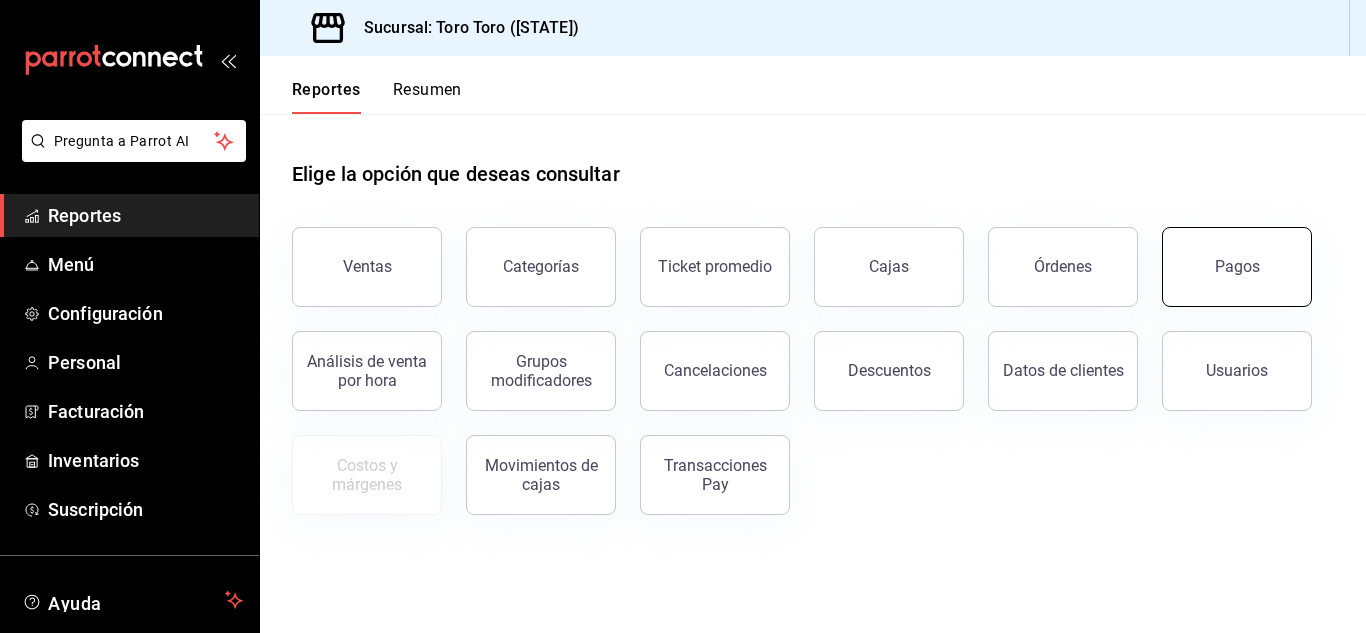 click on "Pagos" at bounding box center [1237, 267] 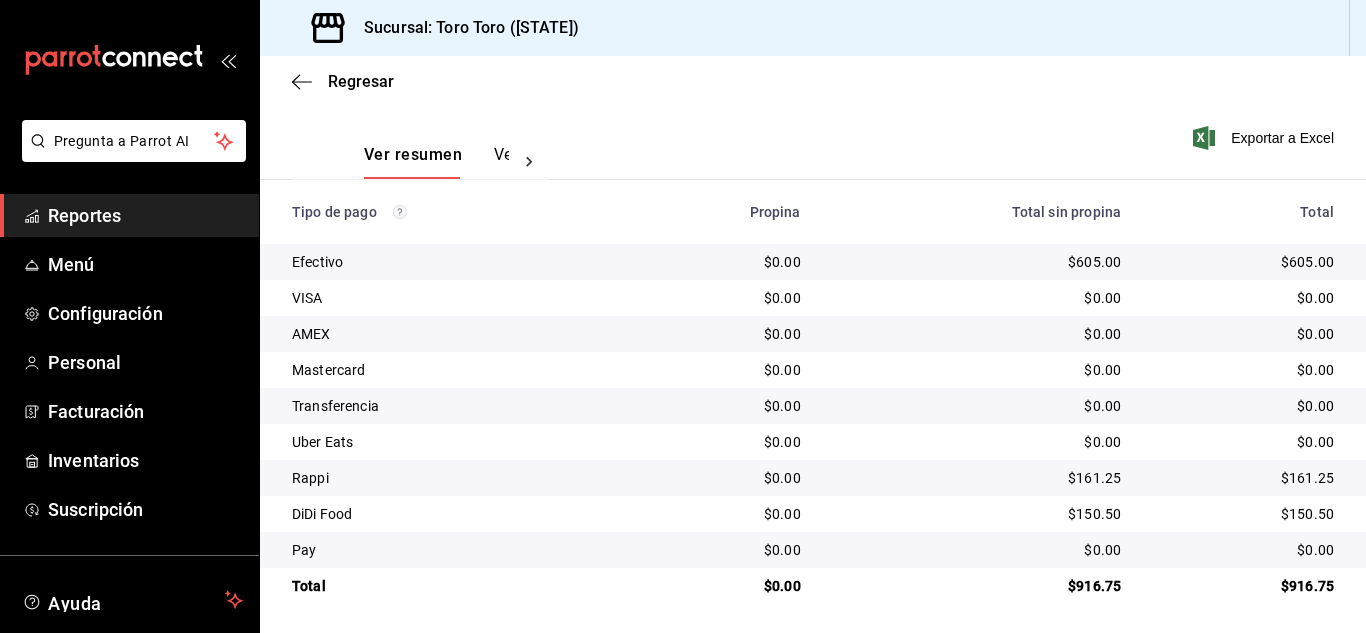 scroll, scrollTop: 286, scrollLeft: 0, axis: vertical 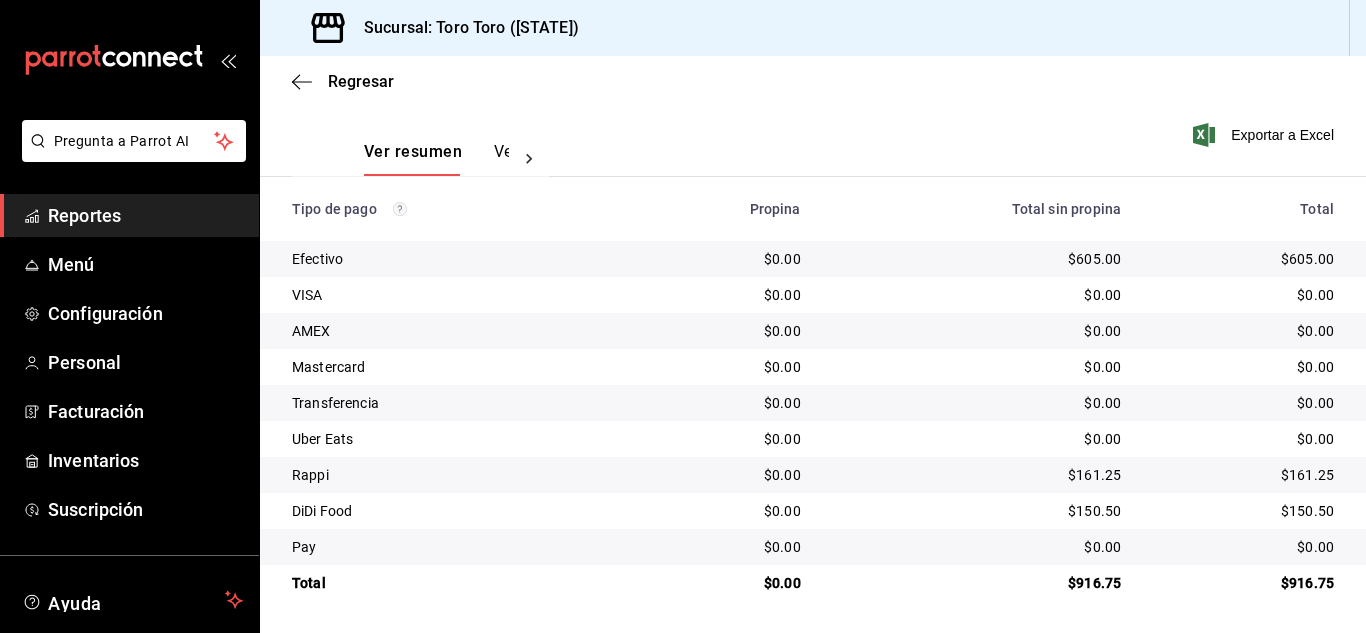 click on "Reportes" at bounding box center [145, 215] 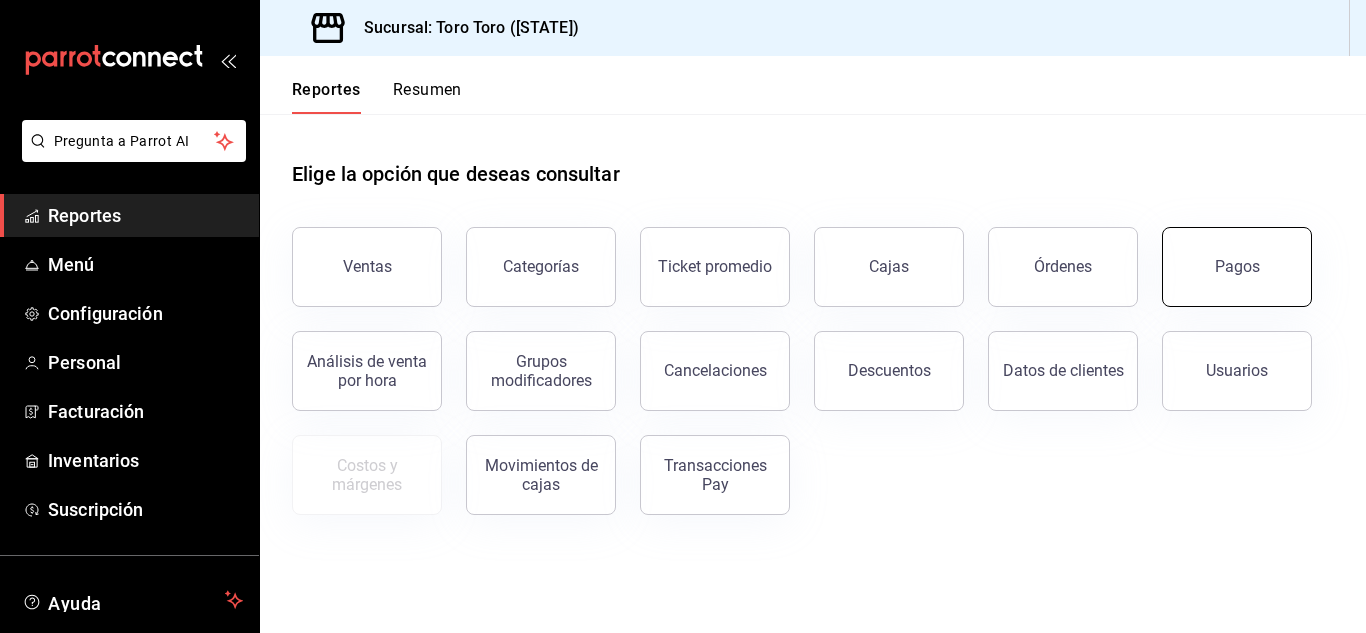 click on "Pagos" at bounding box center (1237, 267) 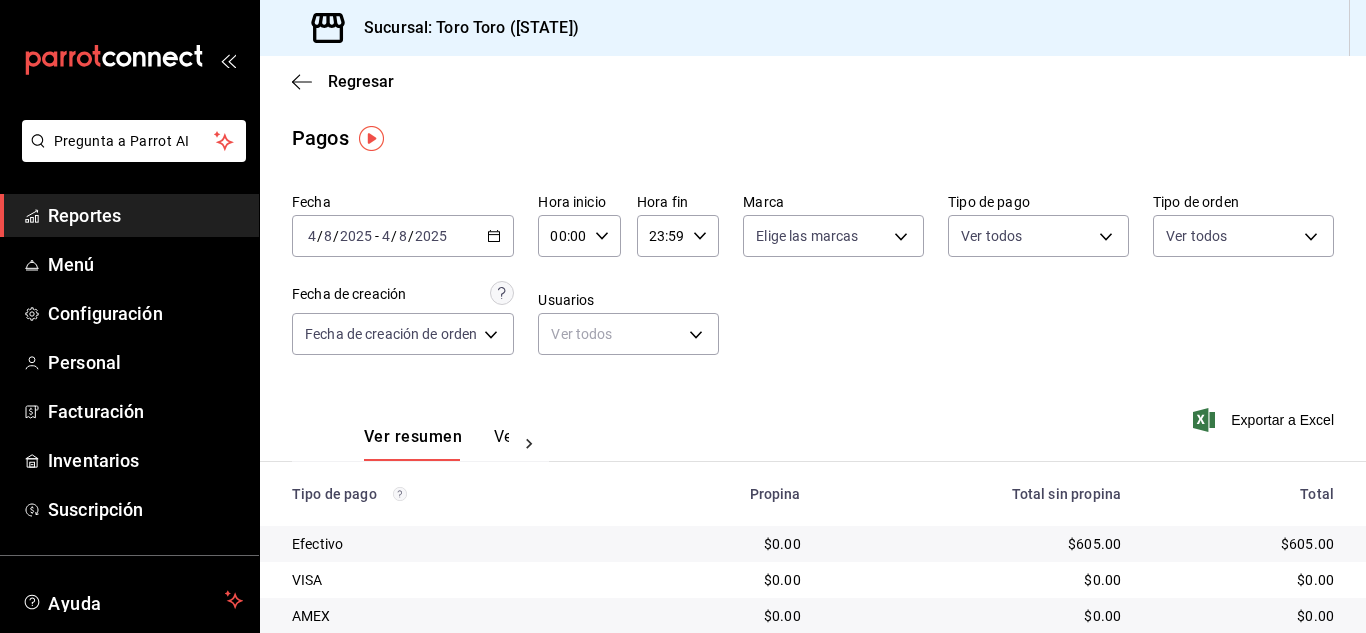 click 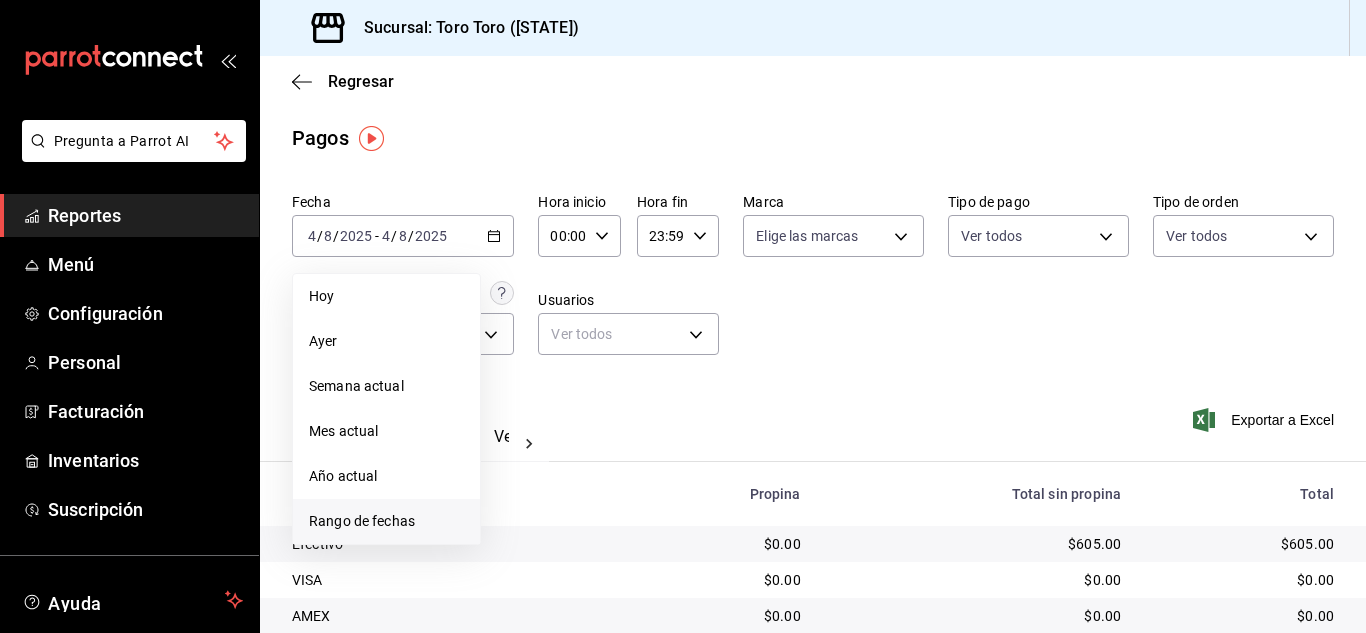 click on "Rango de fechas" at bounding box center [386, 521] 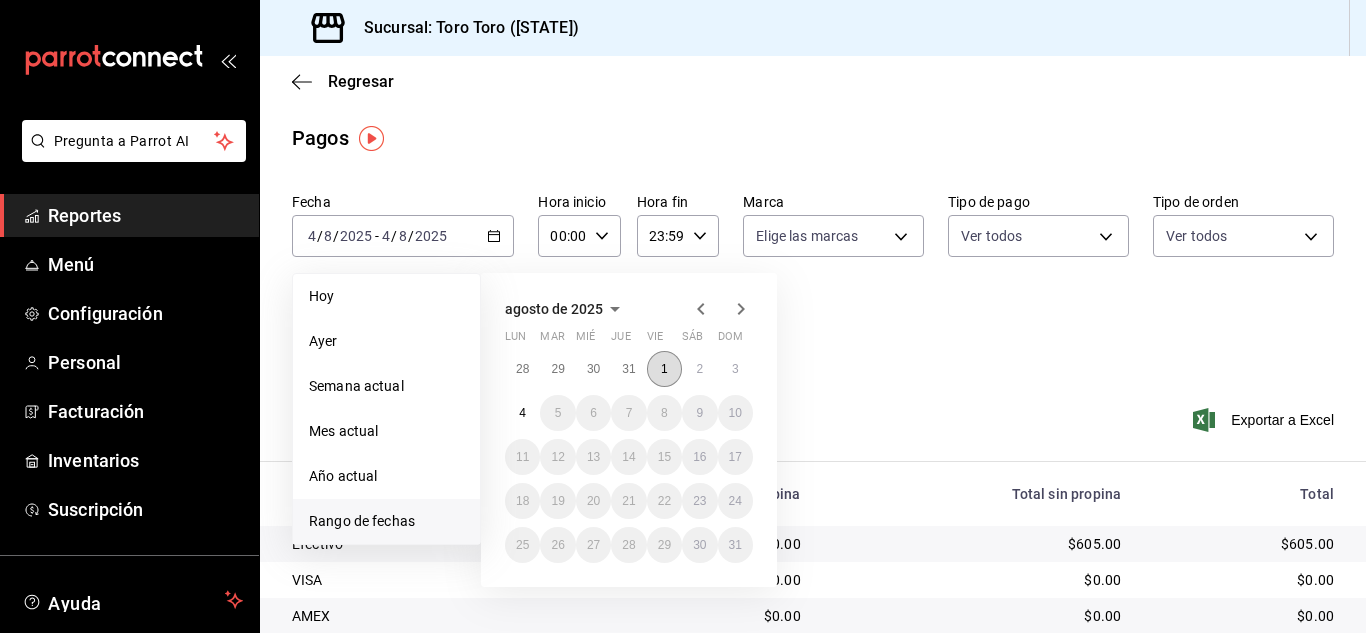 click on "1" at bounding box center [664, 369] 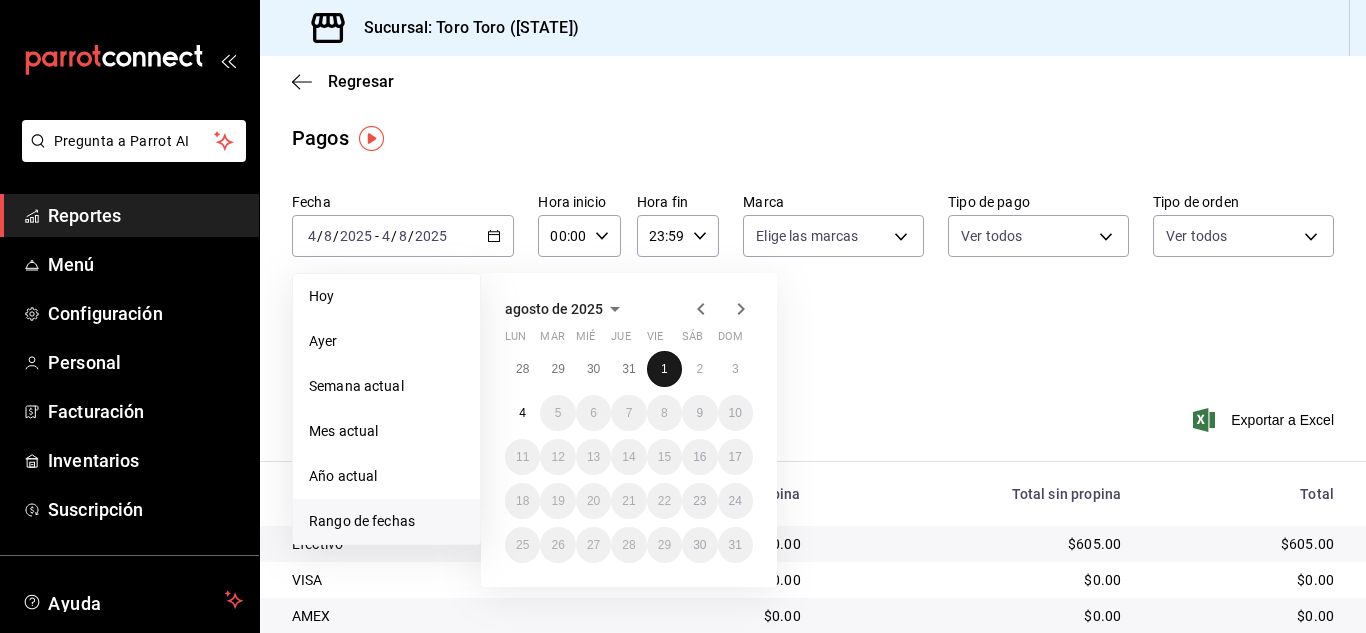 click on "1" at bounding box center [664, 369] 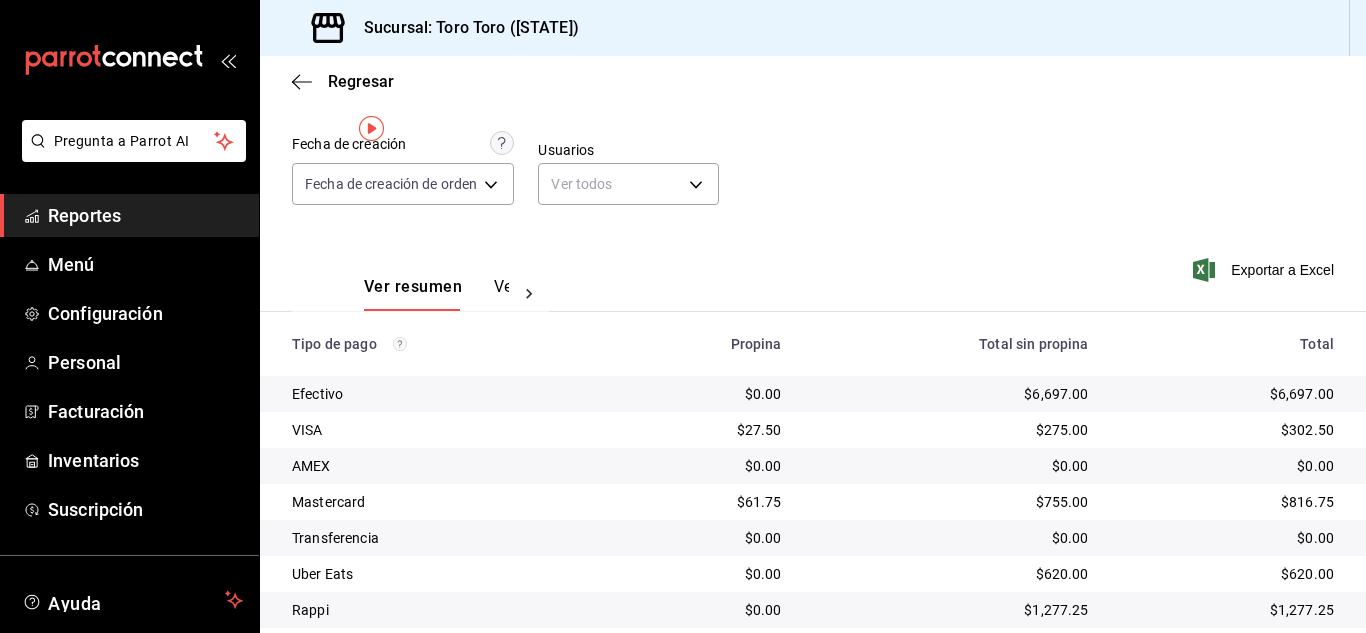 scroll, scrollTop: 0, scrollLeft: 0, axis: both 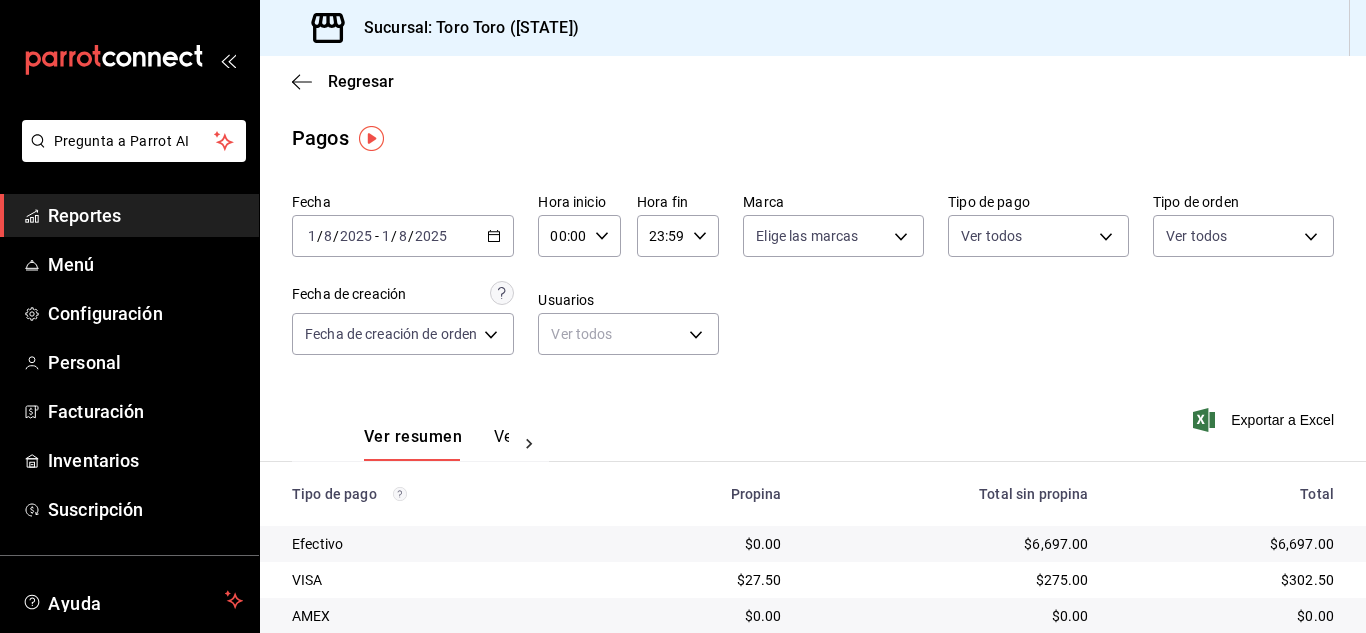 click 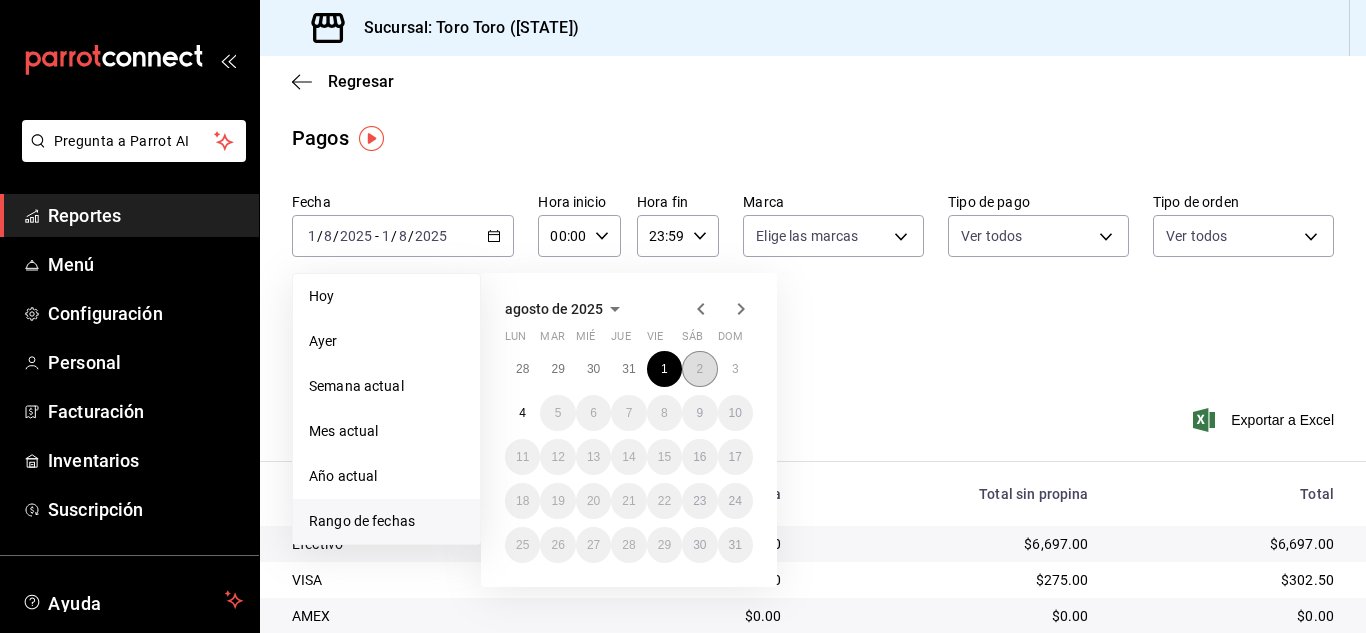 click on "2" at bounding box center (699, 369) 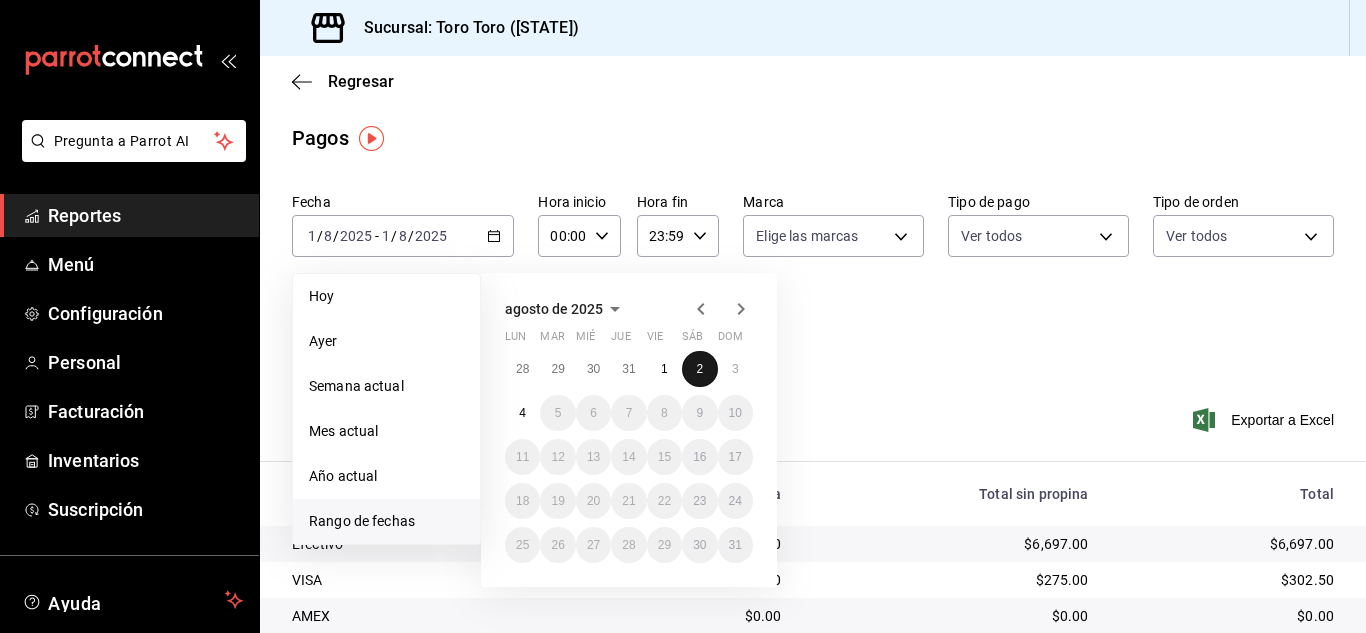 click on "2" at bounding box center (699, 369) 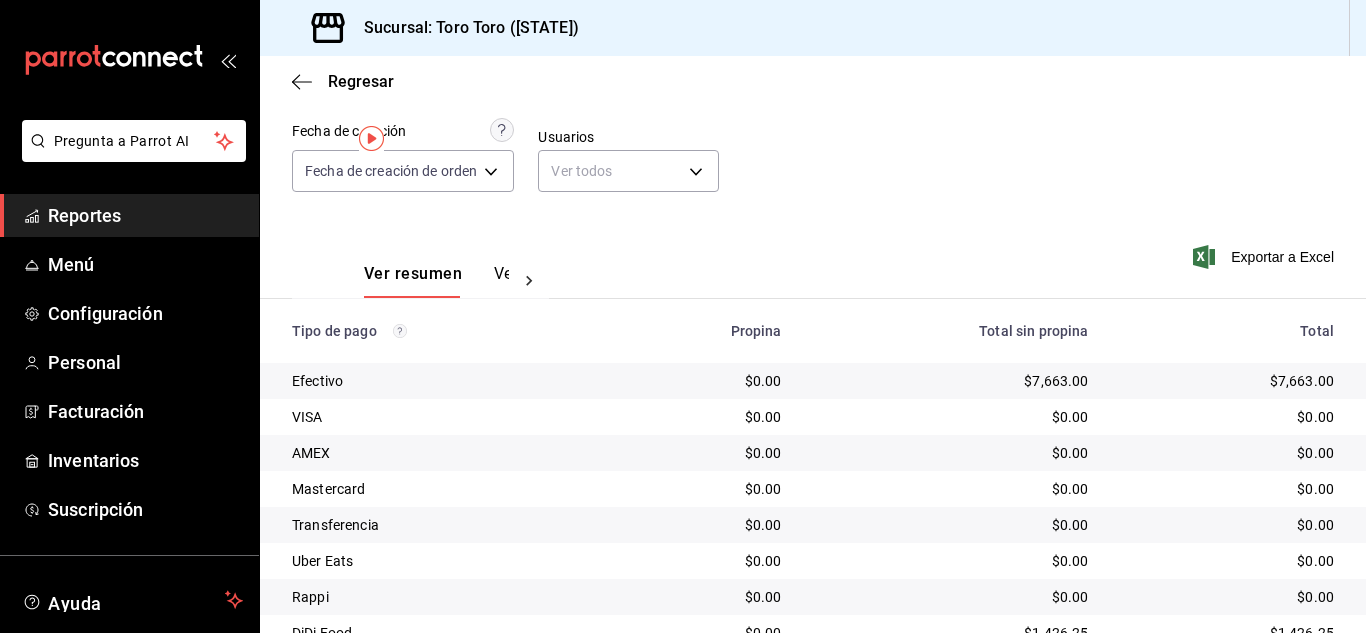scroll, scrollTop: 0, scrollLeft: 0, axis: both 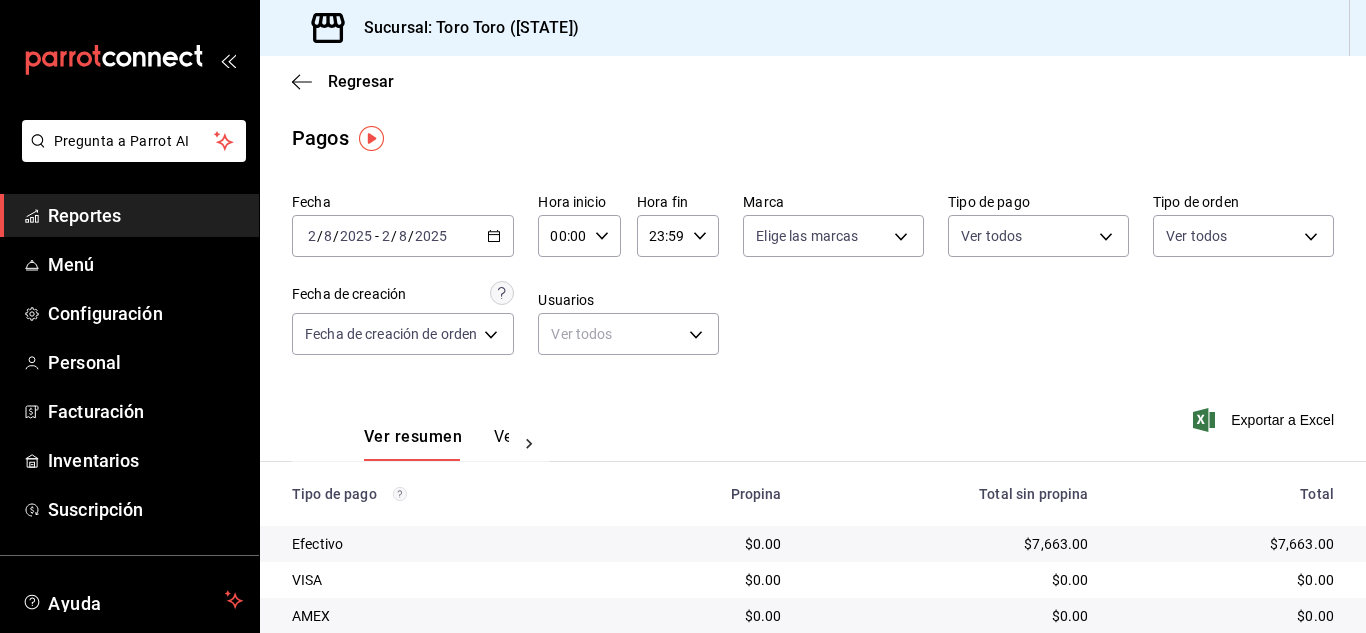click on "2025-08-02 2 / 8 / 2025 - 2025-08-02 2 / 8 / 2025" at bounding box center [403, 236] 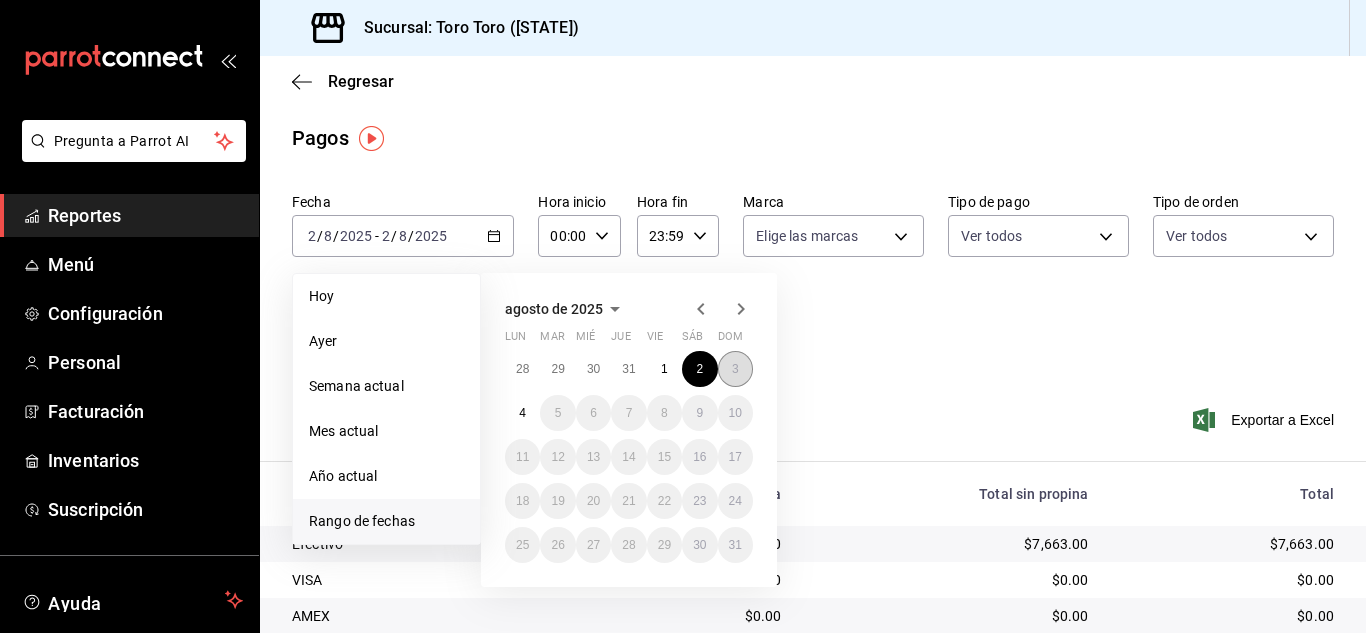 click on "3" at bounding box center [735, 369] 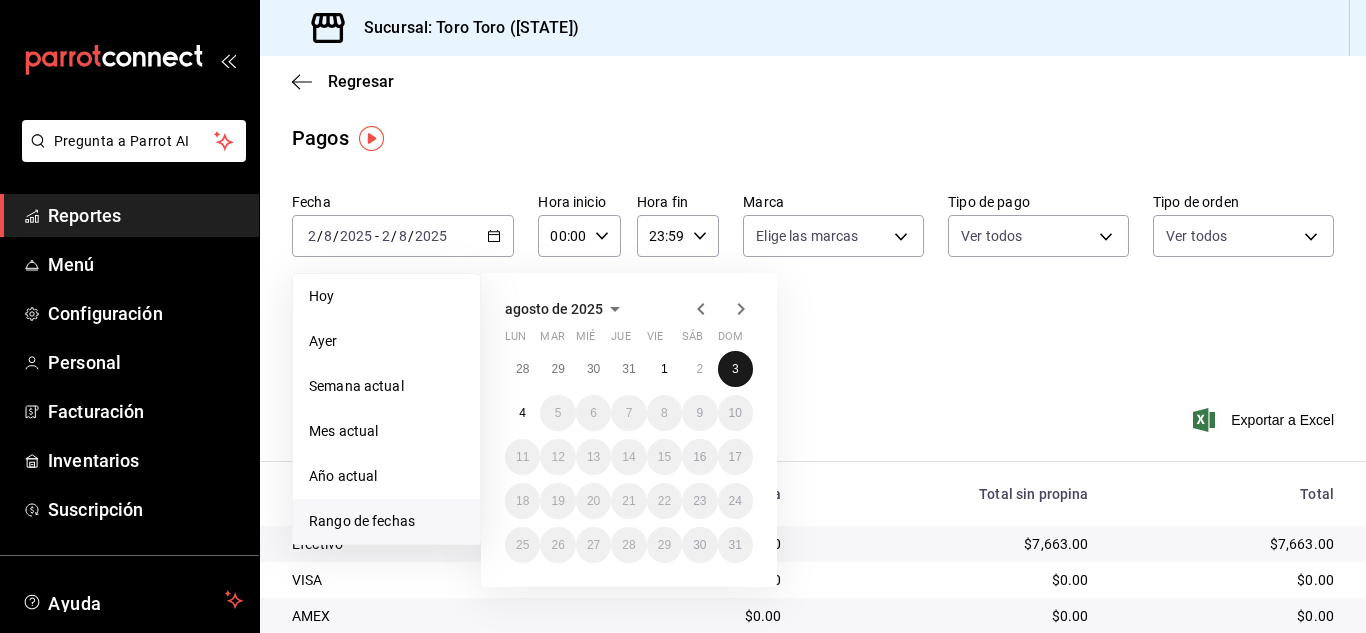 click on "3" at bounding box center [735, 369] 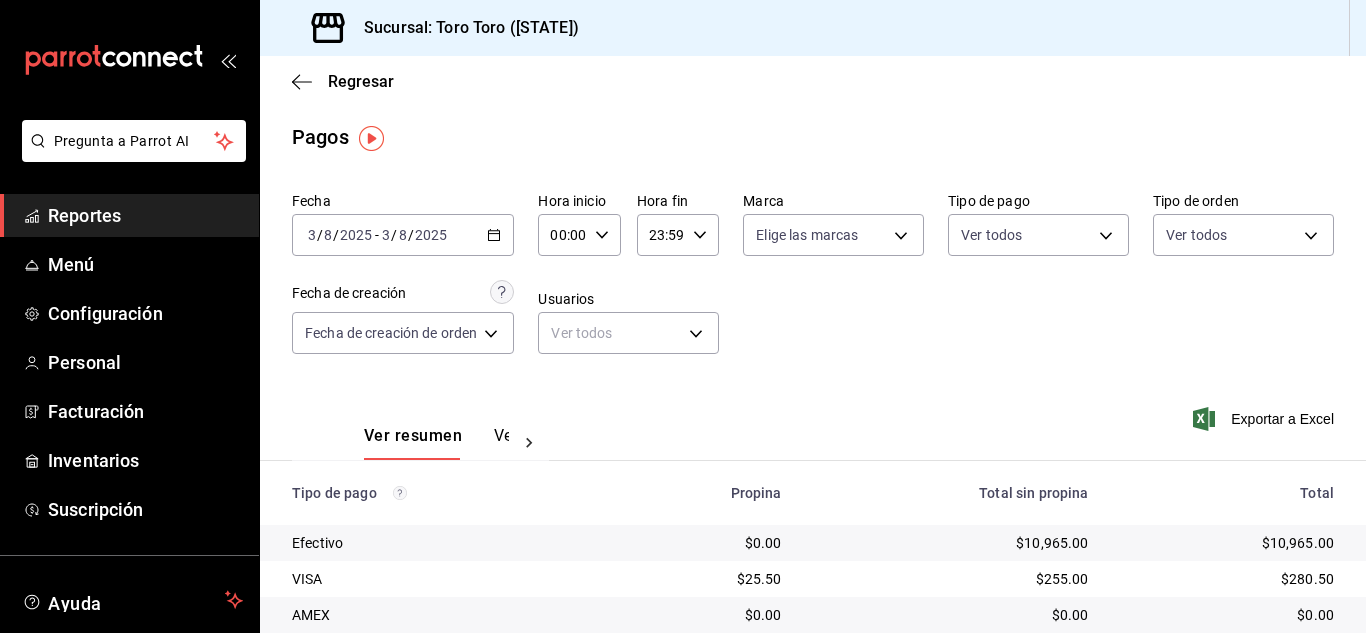 scroll, scrollTop: 0, scrollLeft: 0, axis: both 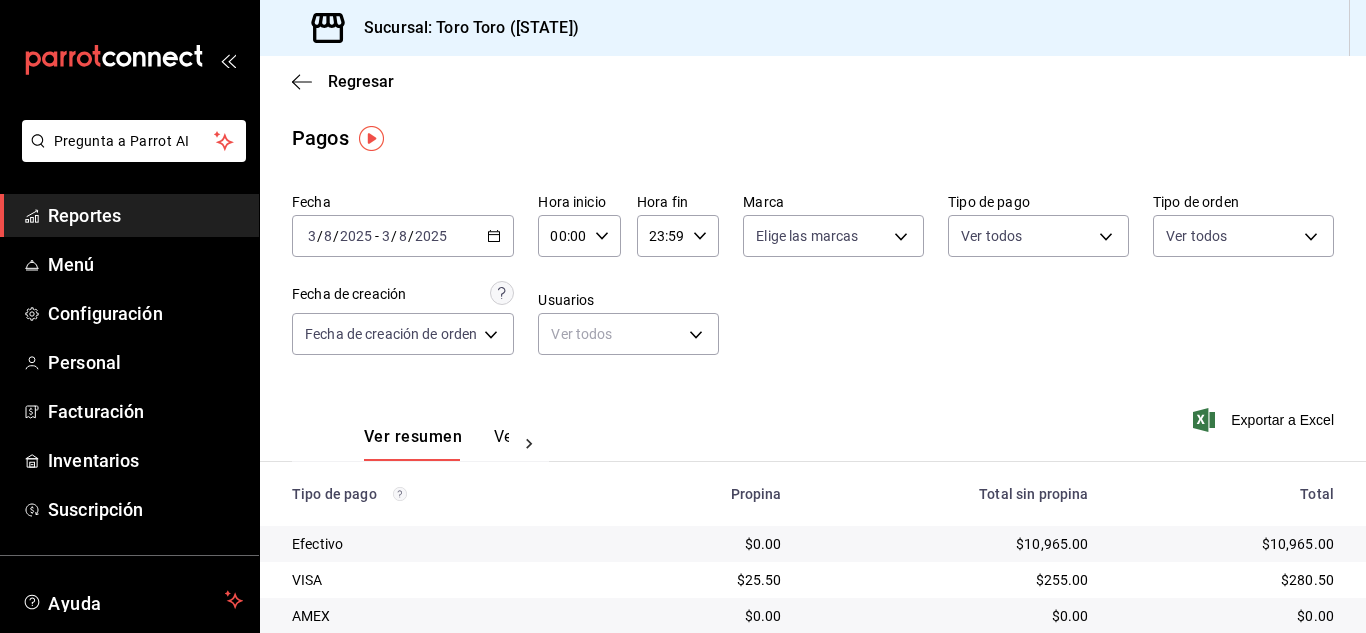 click on "2025-08-03 3 / 8 / 2025 - 2025-08-03 3 / 8 / 2025" at bounding box center (403, 236) 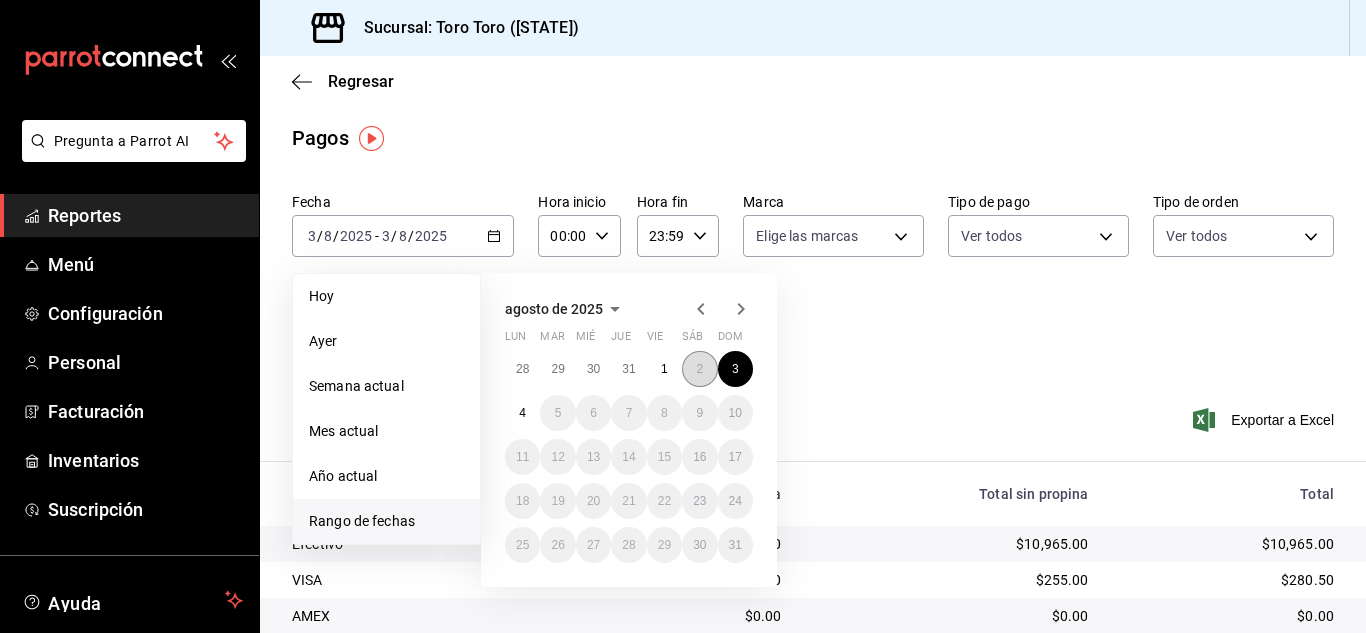 click on "2" at bounding box center [699, 369] 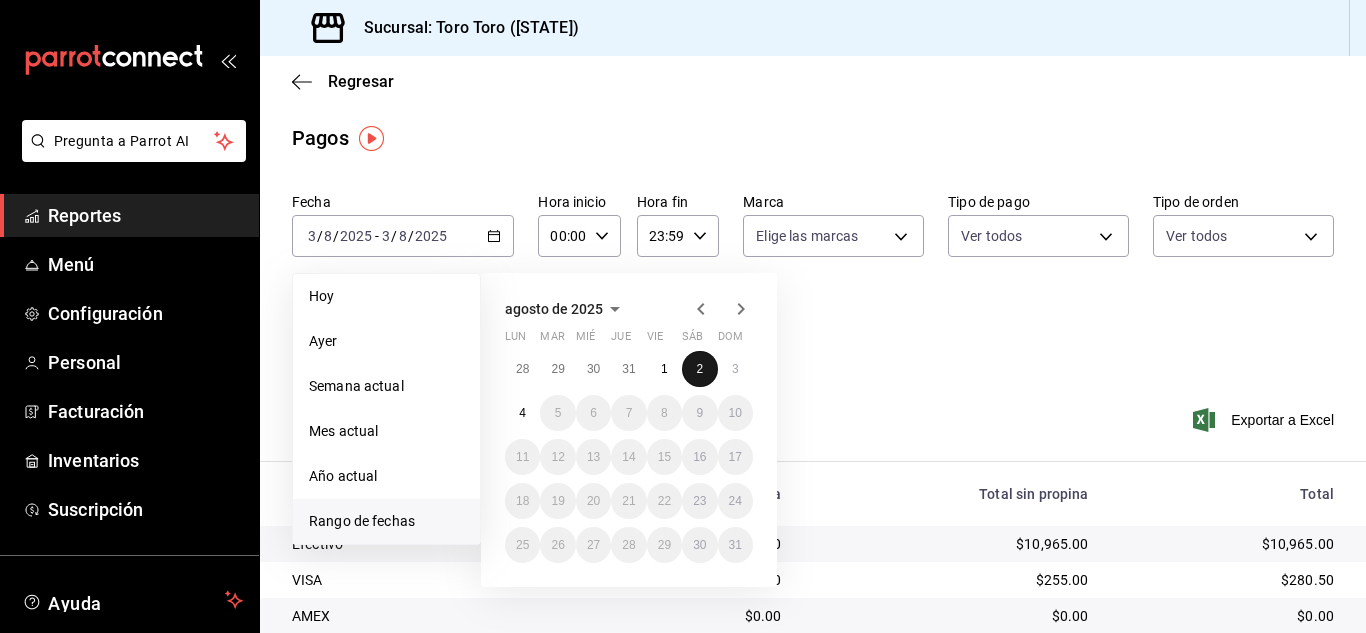 click on "2" at bounding box center (699, 369) 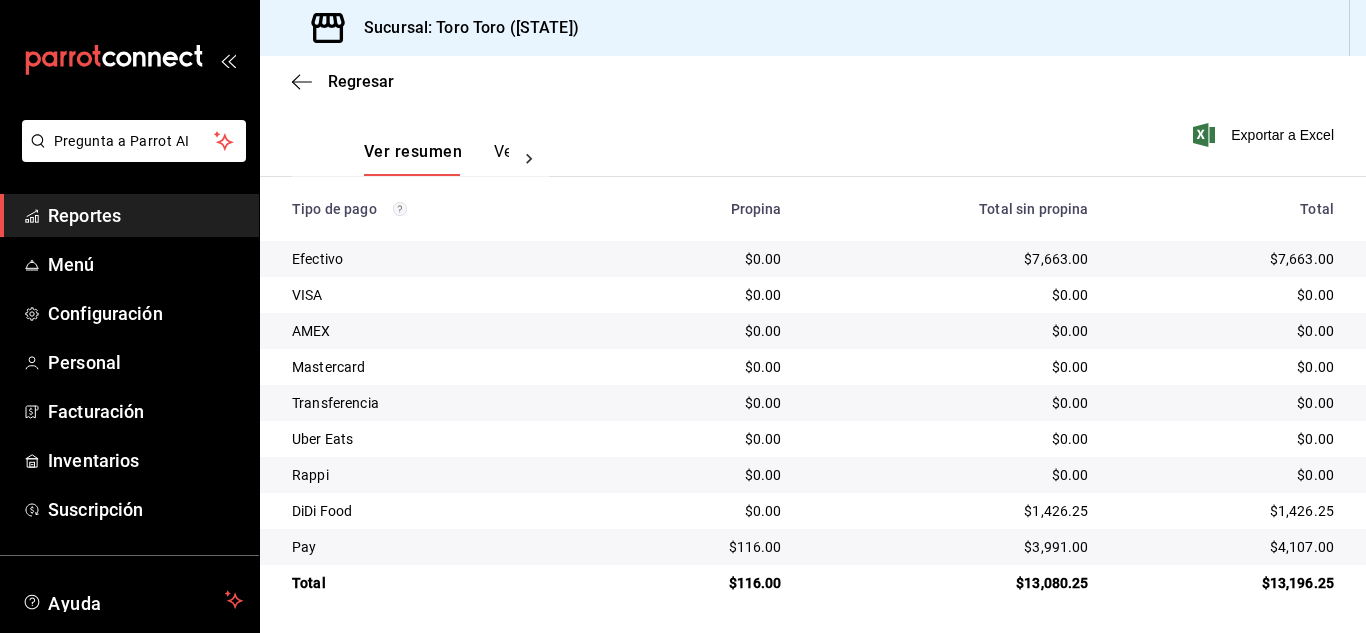 scroll, scrollTop: 0, scrollLeft: 0, axis: both 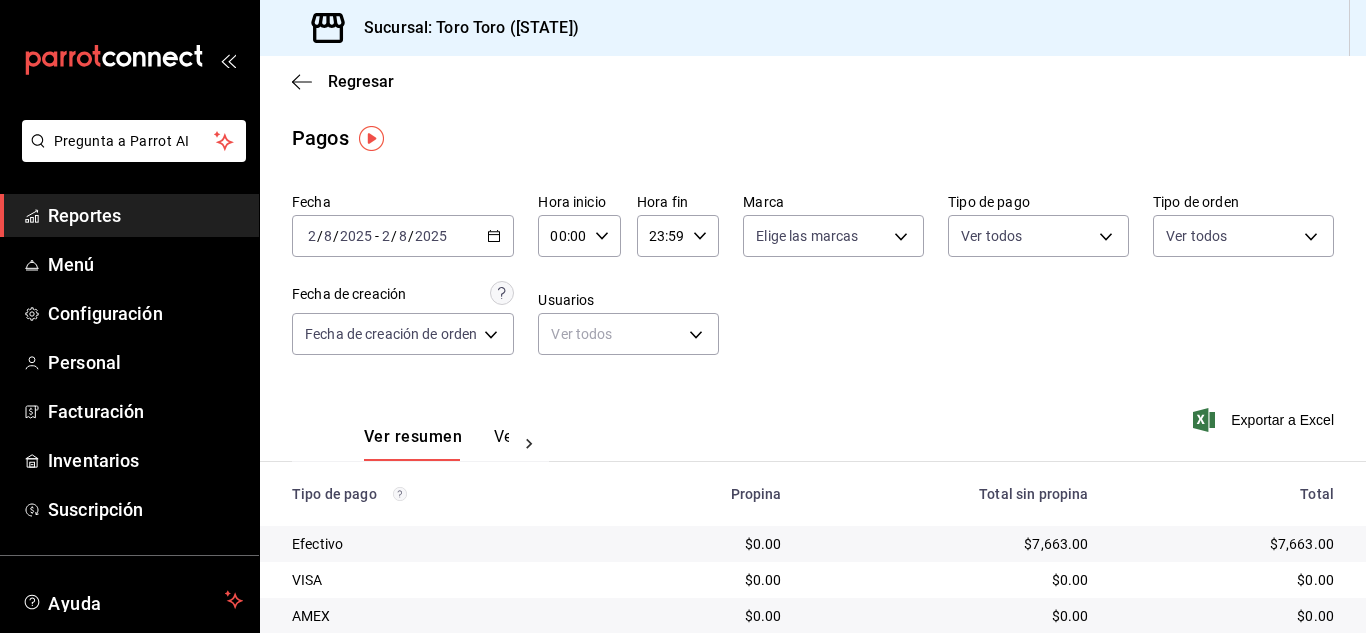 click on "2025-08-02 2 / 8 / 2025 - 2025-08-02 2 / 8 / 2025" at bounding box center [403, 236] 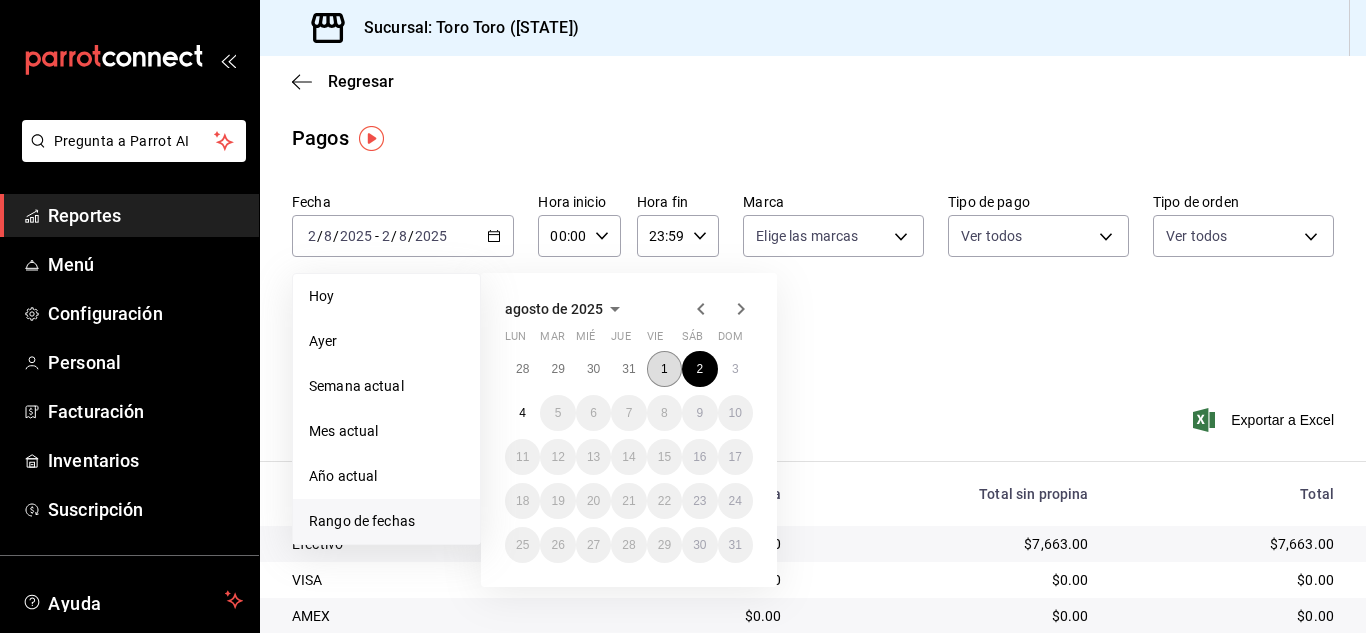 click on "1" at bounding box center [664, 369] 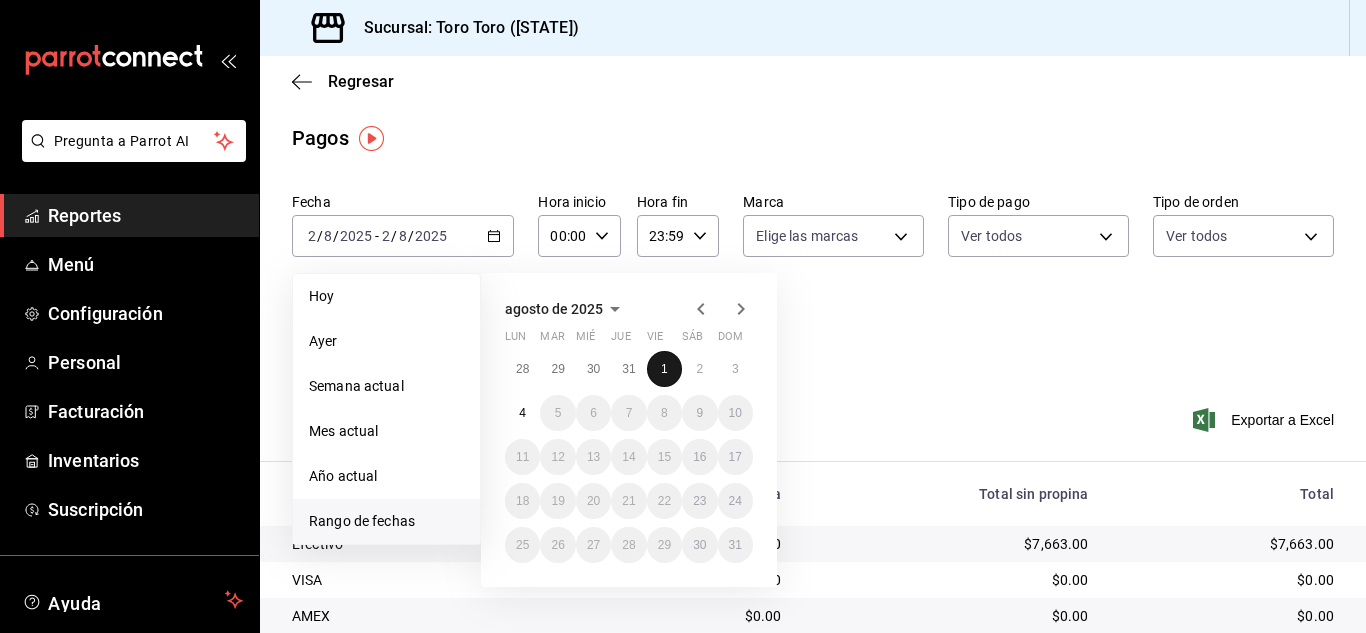 click on "1" at bounding box center [664, 369] 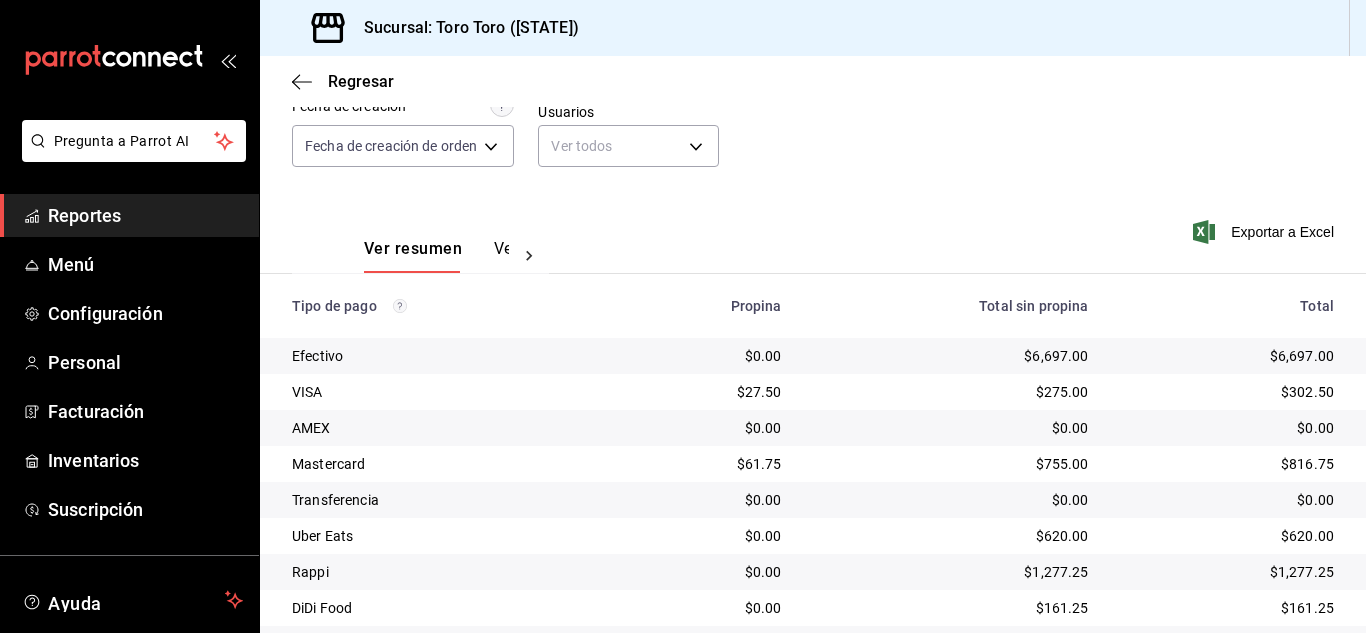 scroll, scrollTop: 200, scrollLeft: 0, axis: vertical 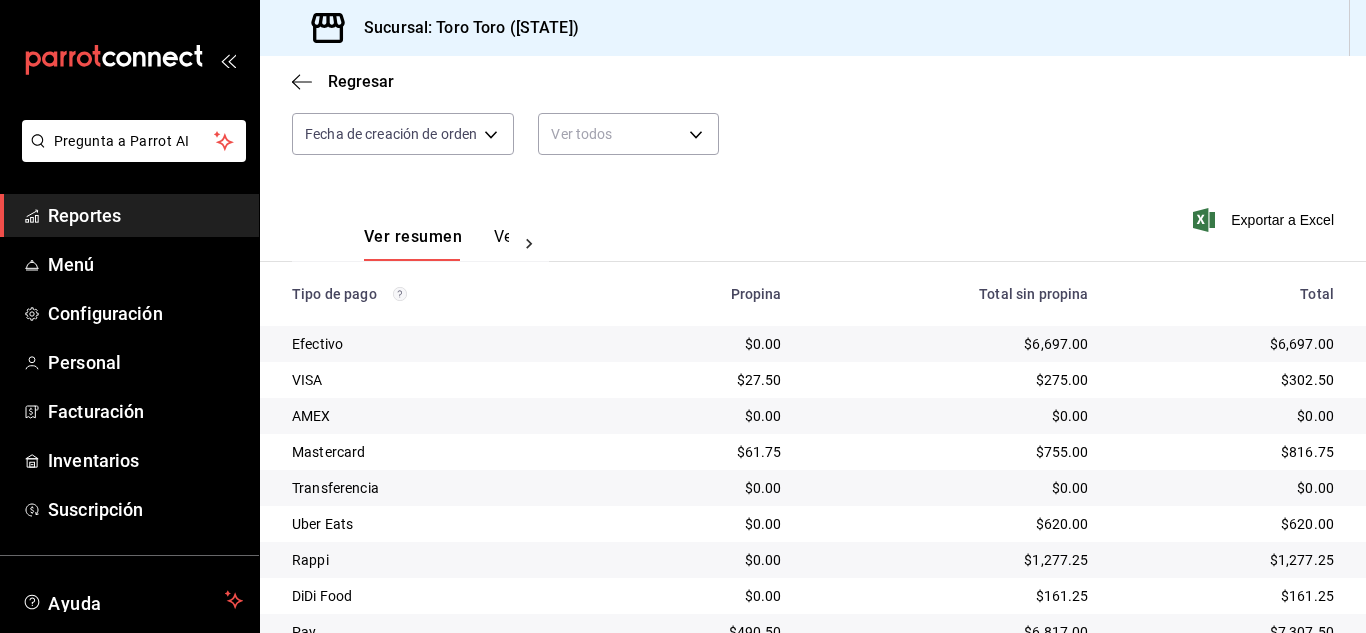 click on "Reportes" at bounding box center (145, 215) 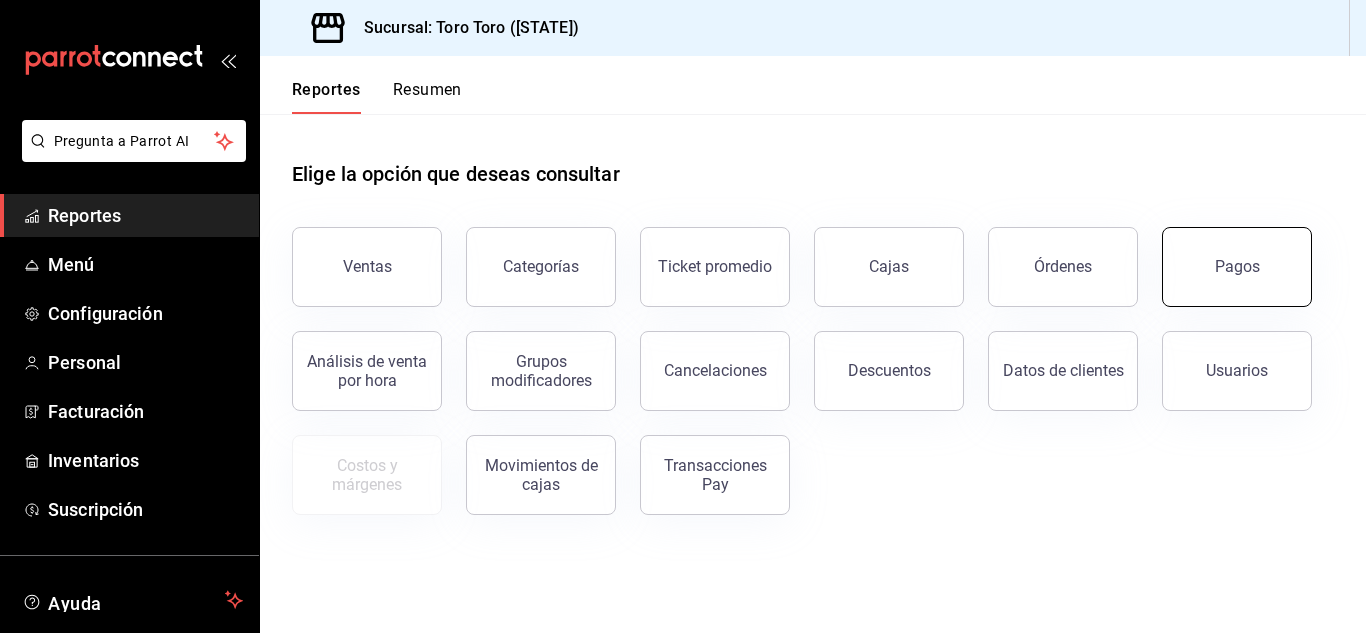 click on "Pagos" at bounding box center (1237, 267) 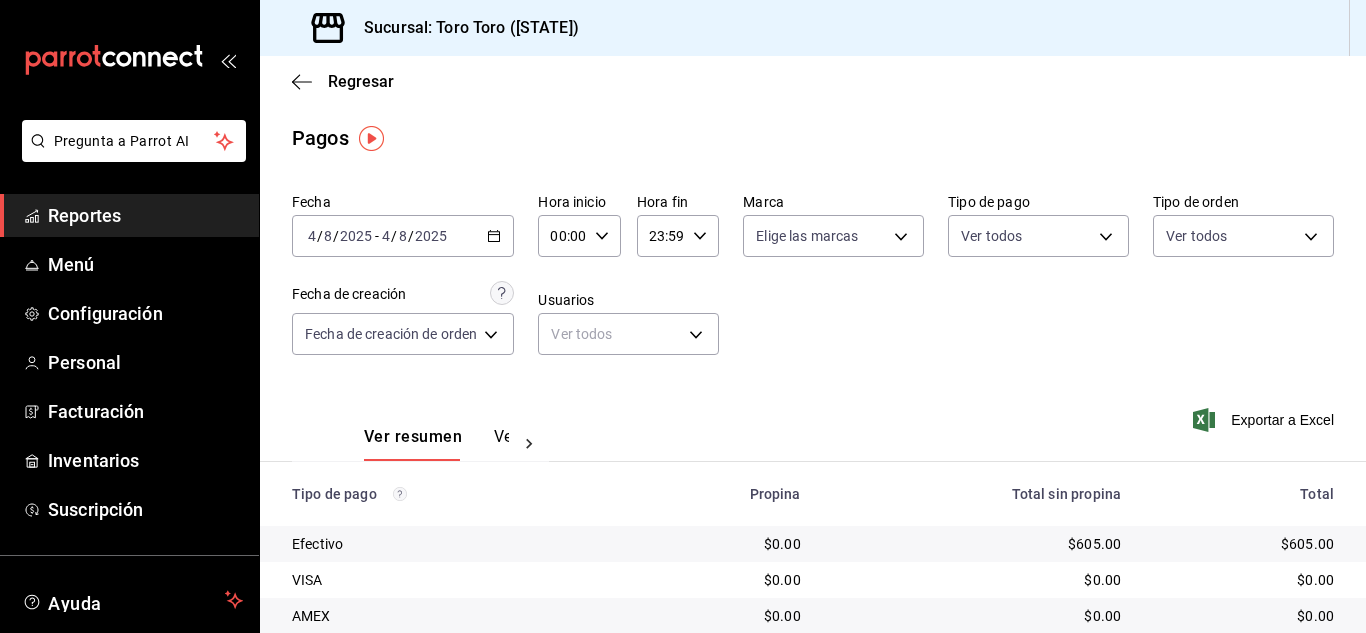 click 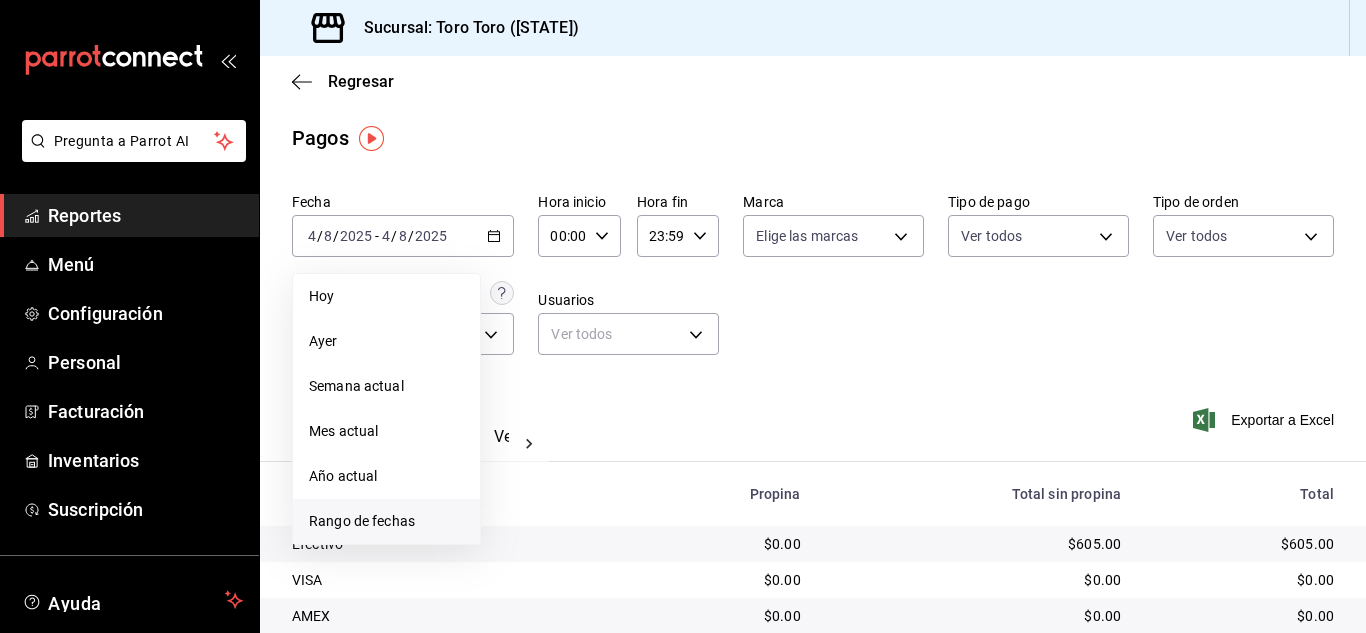 click on "Rango de fechas" at bounding box center (386, 521) 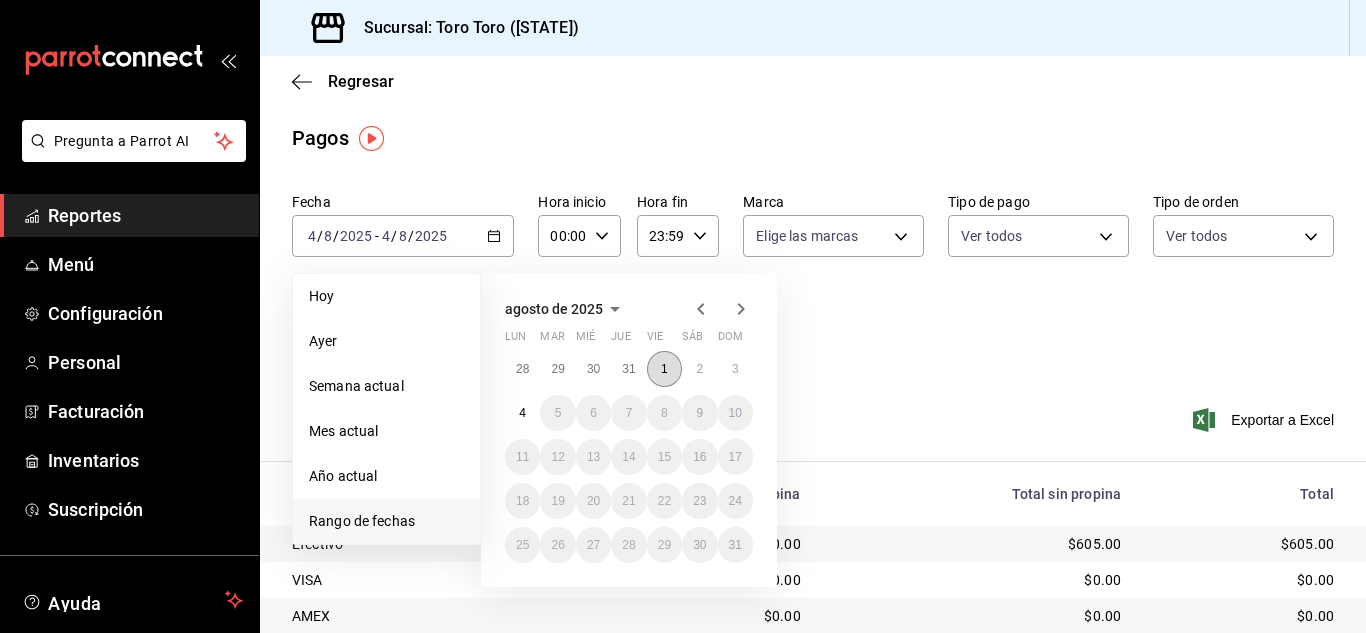 click on "1" at bounding box center (664, 369) 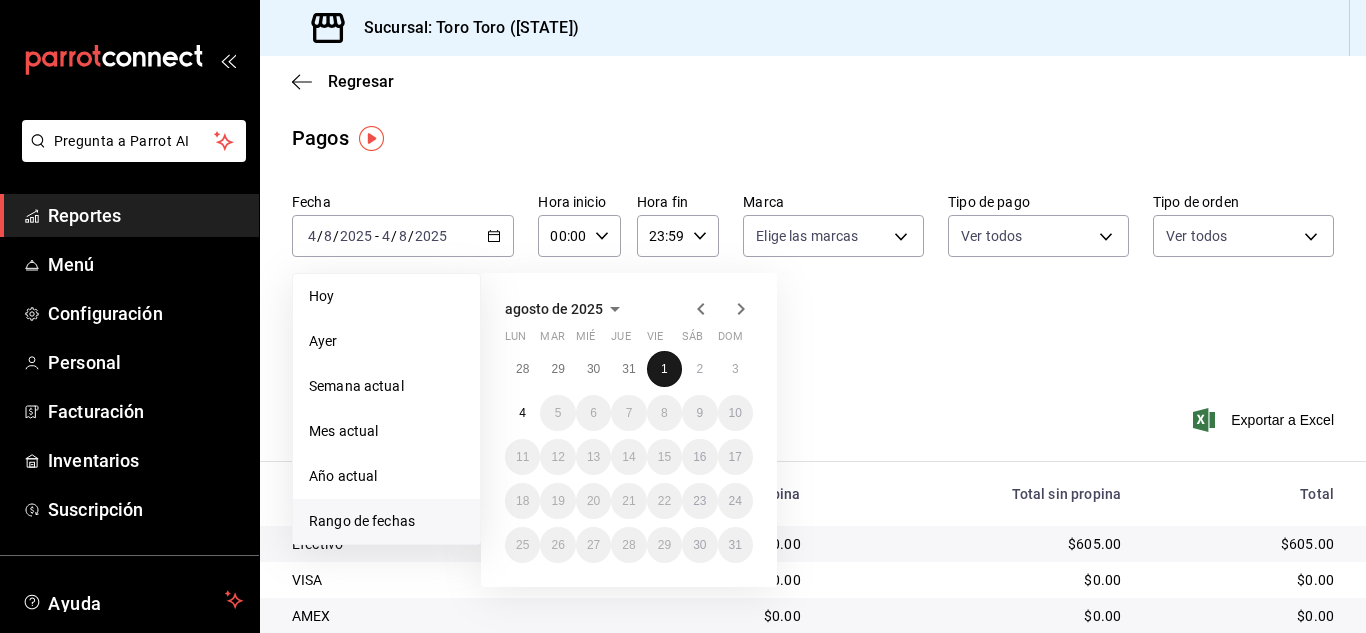 click on "1" at bounding box center (664, 369) 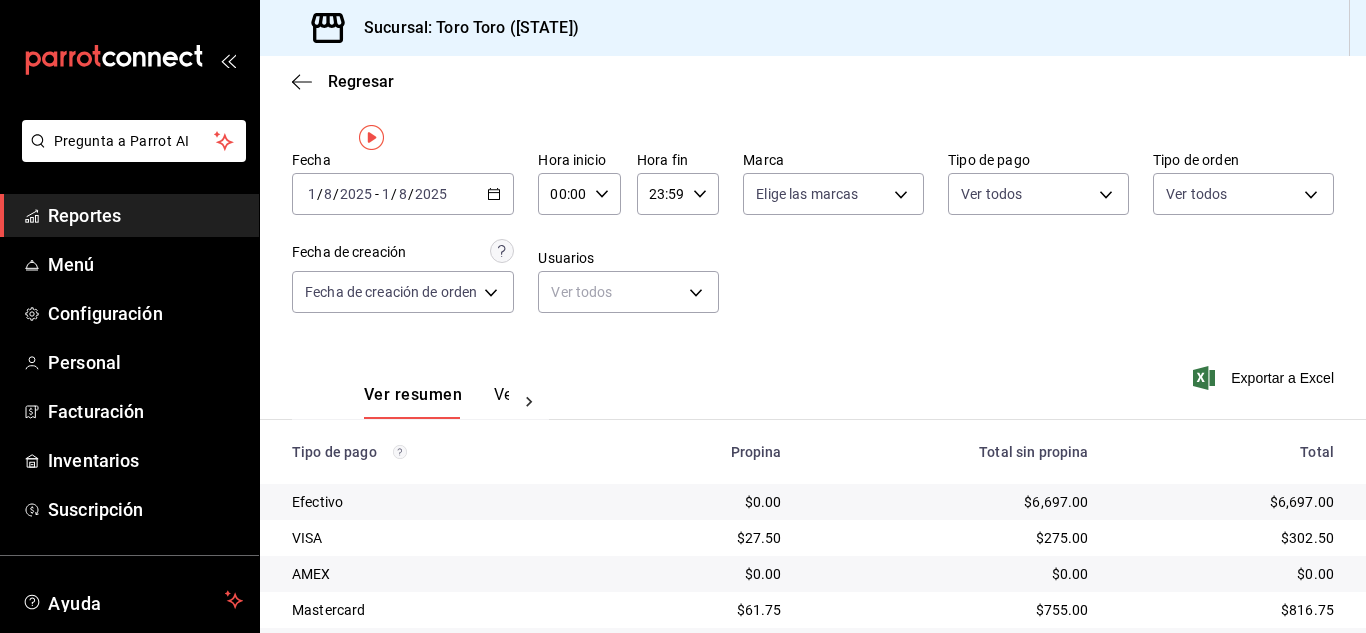 scroll, scrollTop: 0, scrollLeft: 0, axis: both 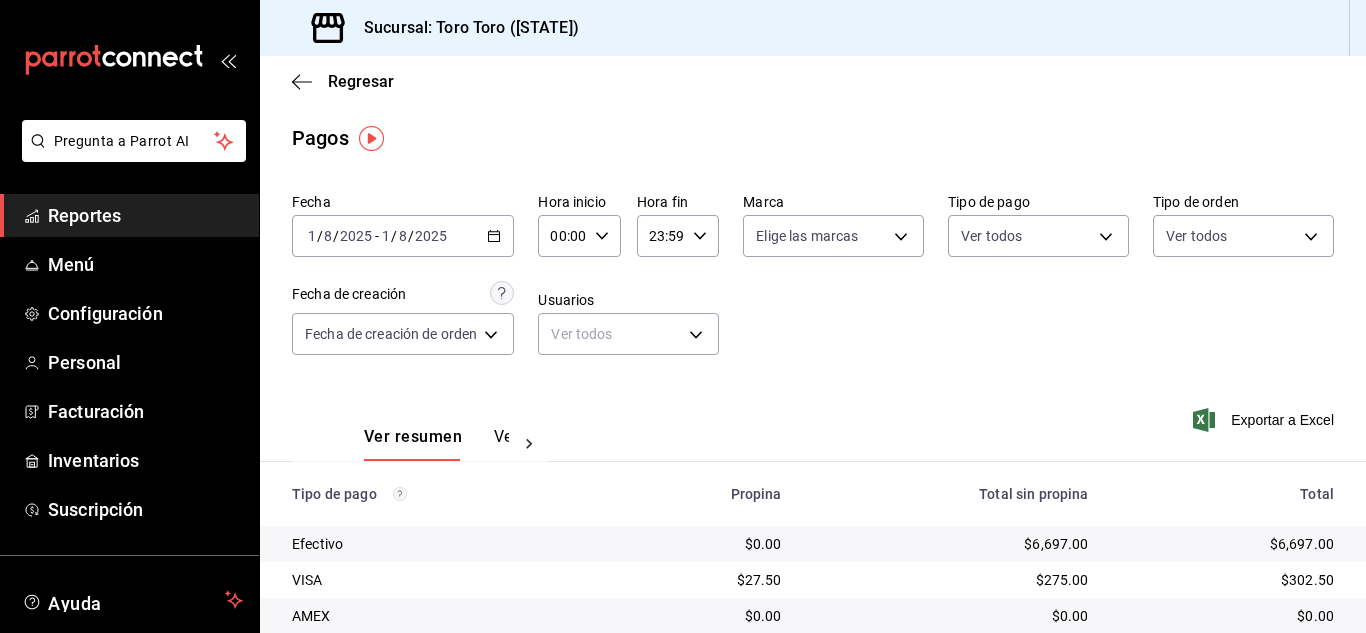click on "2025-08-01 1 / 8 / 2025 - 2025-08-01 1 / 8 / 2025" at bounding box center (403, 236) 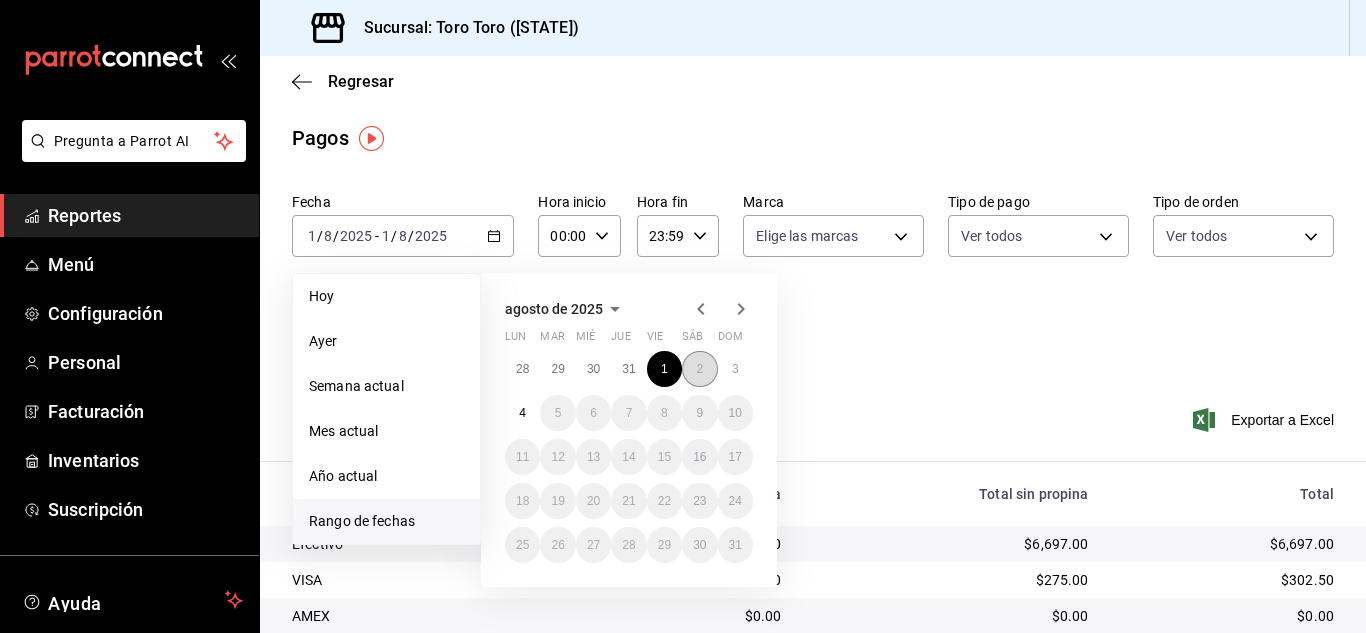 click on "2" at bounding box center [699, 369] 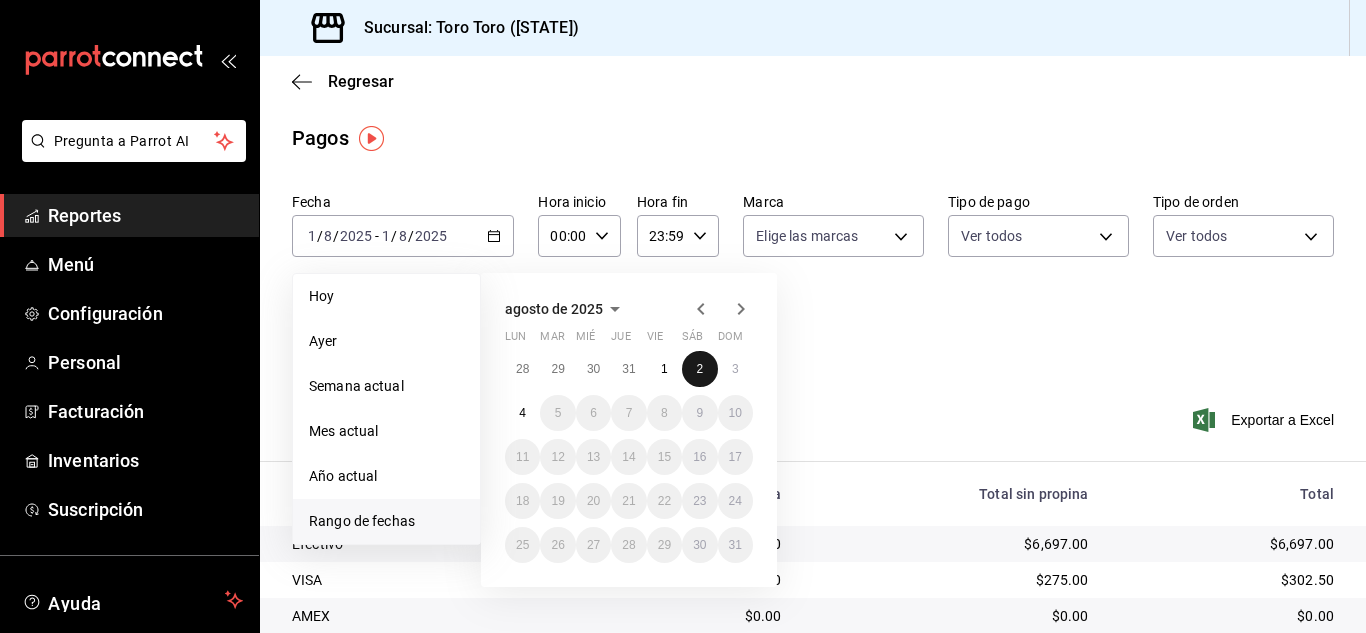 click on "2" at bounding box center (699, 369) 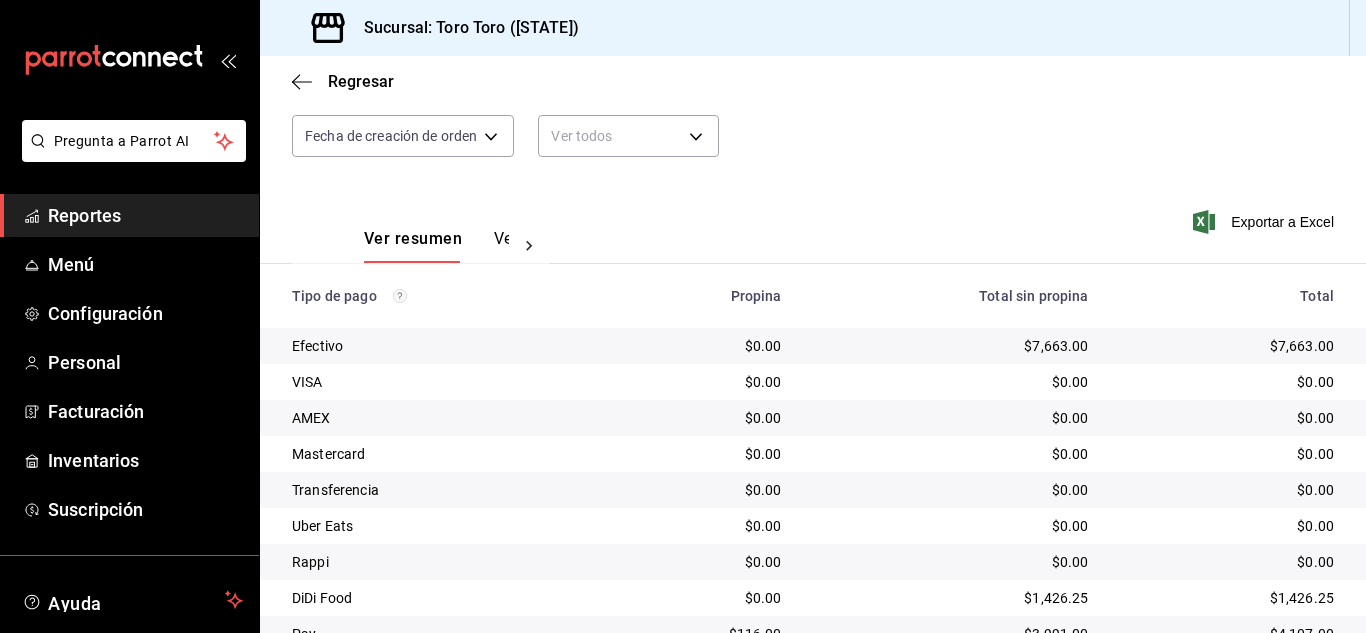 scroll, scrollTop: 200, scrollLeft: 0, axis: vertical 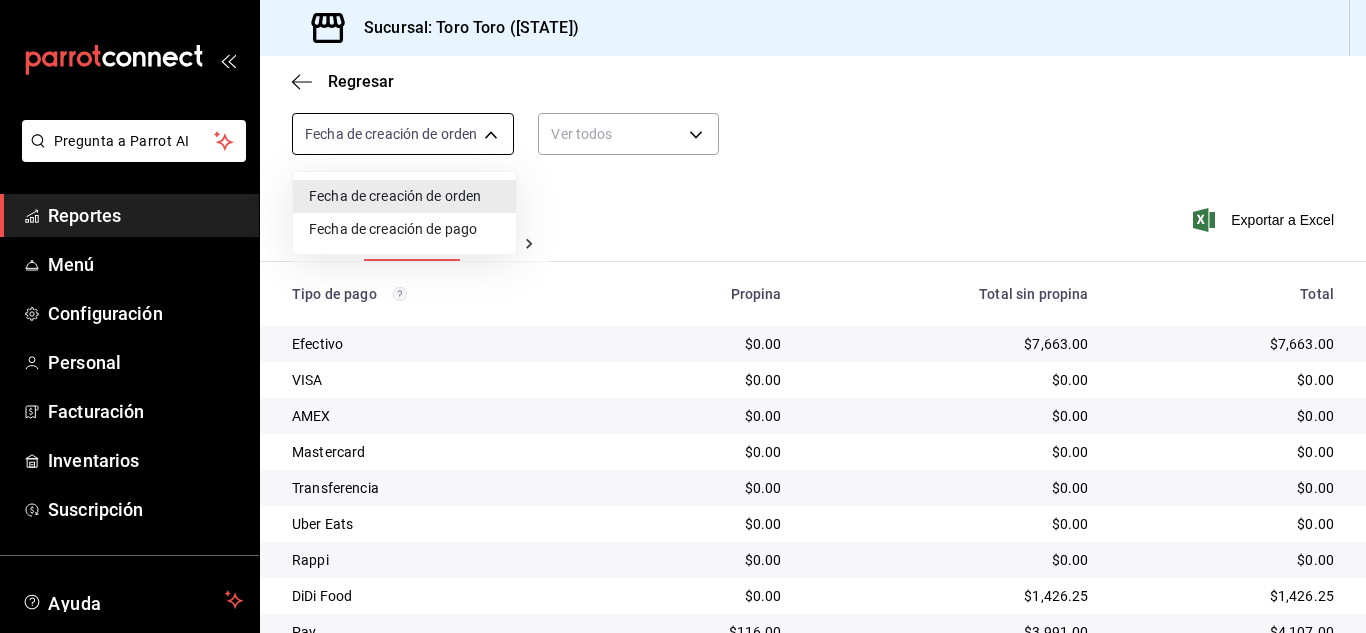 click on "Pregunta a Parrot AI Reportes   Menú   Configuración   Personal   Facturación   Inventarios   Suscripción   Ayuda Recomienda Parrot   [FIRST] [LAST] [LAST]   Sugerir nueva función   Sucursal: Toro Toro ([STATE]) Regresar Pagos Fecha [DATE] [DATE] - [DATE] [DATE] Hora inicio 00:00 Hora inicio Hora fin 23:59 Hora fin Marca Elige las marcas Tipo de pago Ver todos Tipo de orden Ver todos Fecha de creación   Fecha de creación de orden ORDER Usuarios Ver todos null Ver resumen Ver pagos Exportar a Excel Tipo de pago   Propina Total sin propina Total Efectivo $0.00 $7,663.00 $7,663.00 VISA $0.00 $0.00 $0.00 AMEX $0.00 $0.00 $0.00 Mastercard $0.00 $0.00 $0.00 Transferencia $0.00 $0.00 $0.00 Uber Eats $0.00 $0.00 $0.00 Rappi $0.00 $0.00 $0.00 DiDi Food $0.00 $1,426.25 $1,426.25 Pay $116.00 $3,991.00 $4,107.00 Total $116.00 $13,080.25 $13,196.25 GANA 1 MES GRATIS EN TU SUSCRIPCIÓN AQUÍ Ver video tutorial Ir a video Pregunta a Parrot AI Reportes   Menú   Configuración   Personal" at bounding box center [683, 316] 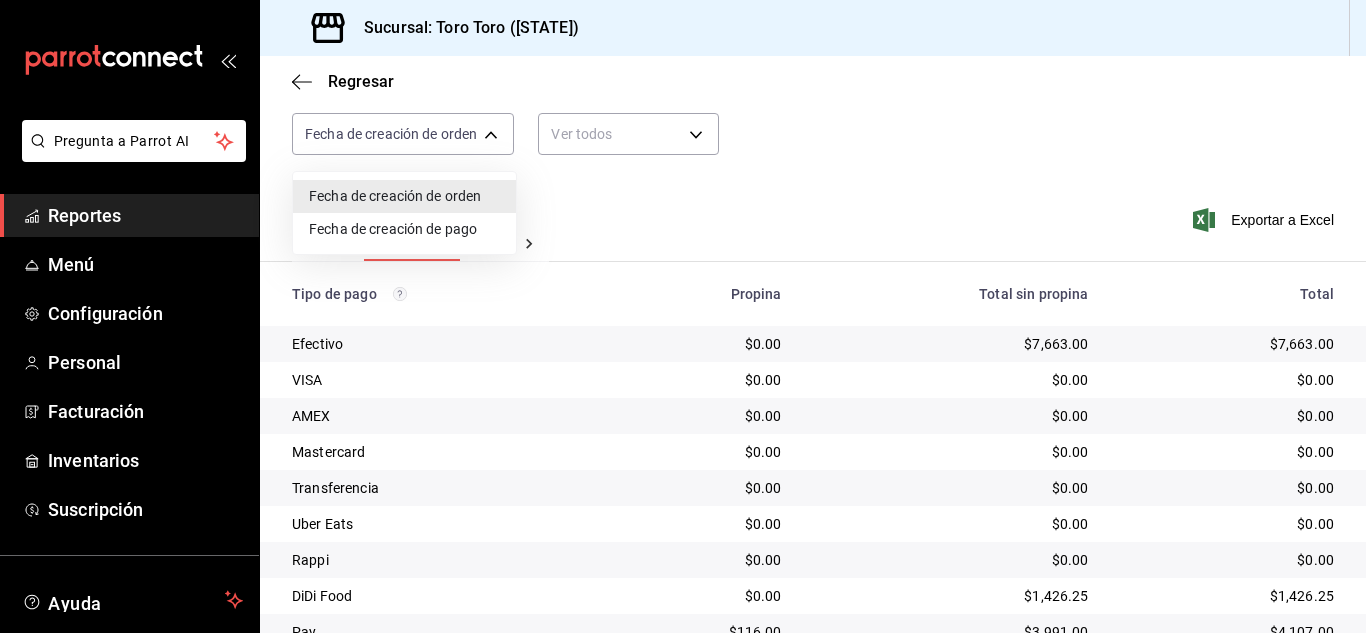 click at bounding box center (683, 316) 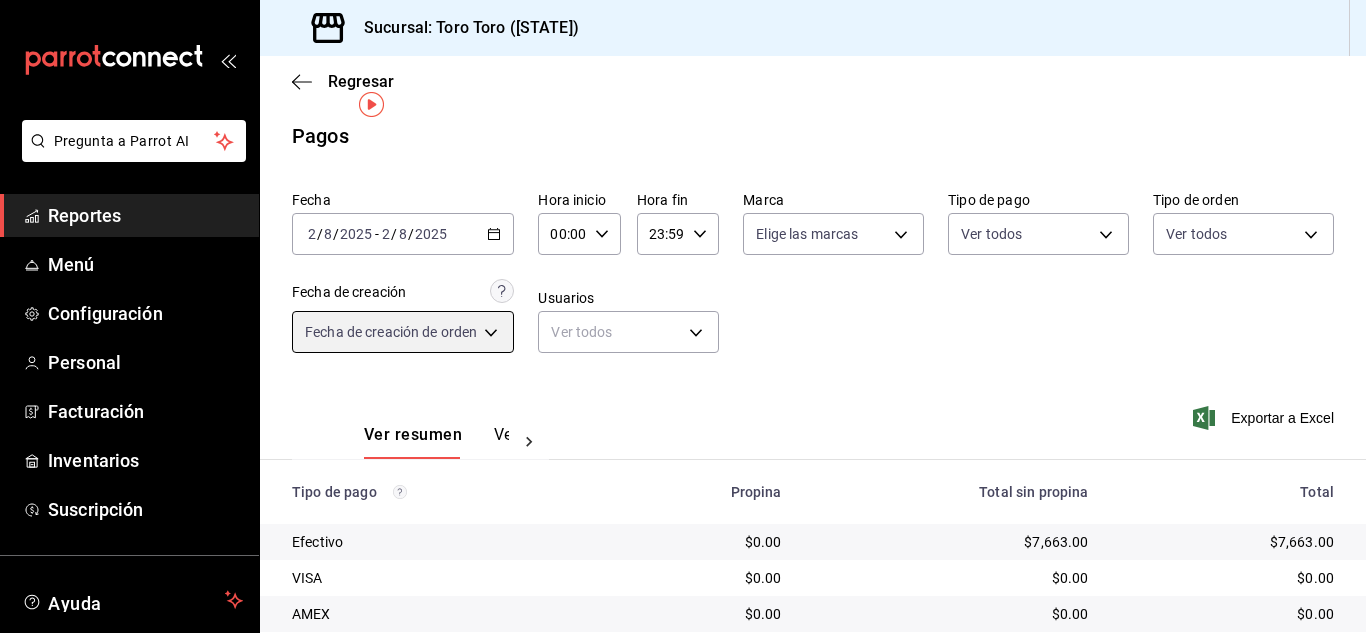 scroll, scrollTop: 0, scrollLeft: 0, axis: both 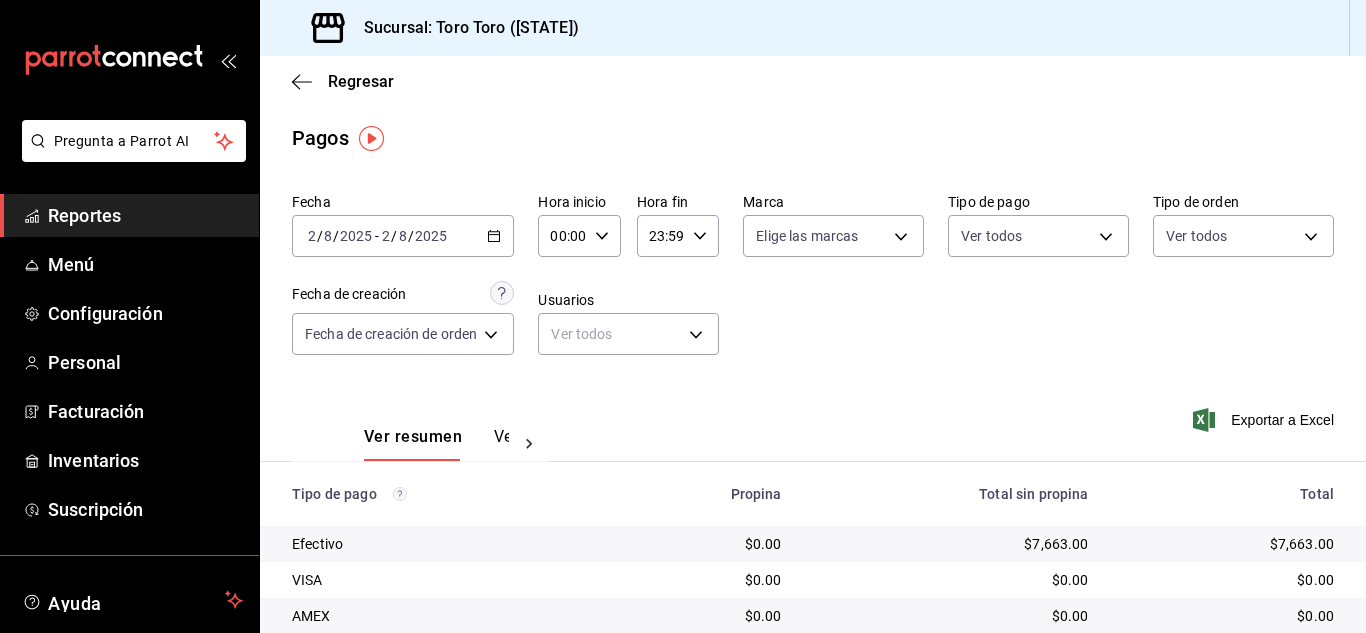 click on "2025-08-02 2 / 8 / 2025 - 2025-08-02 2 / 8 / 2025" at bounding box center [403, 236] 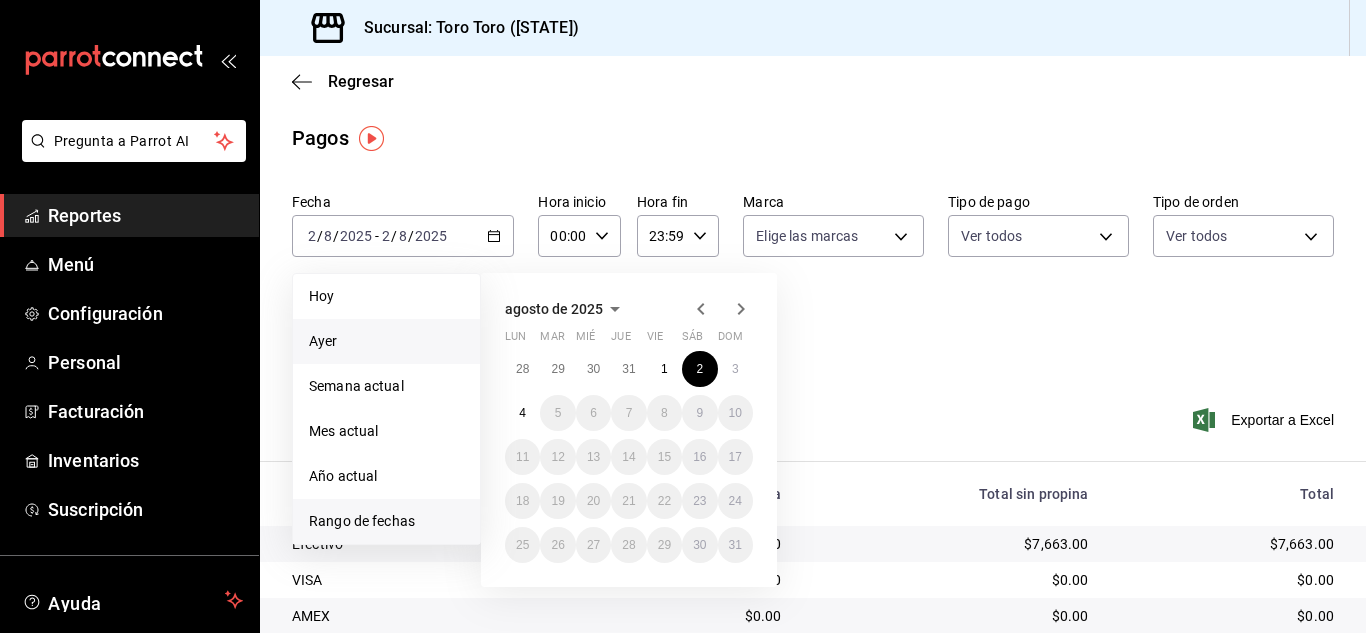 click on "Ayer" at bounding box center (386, 341) 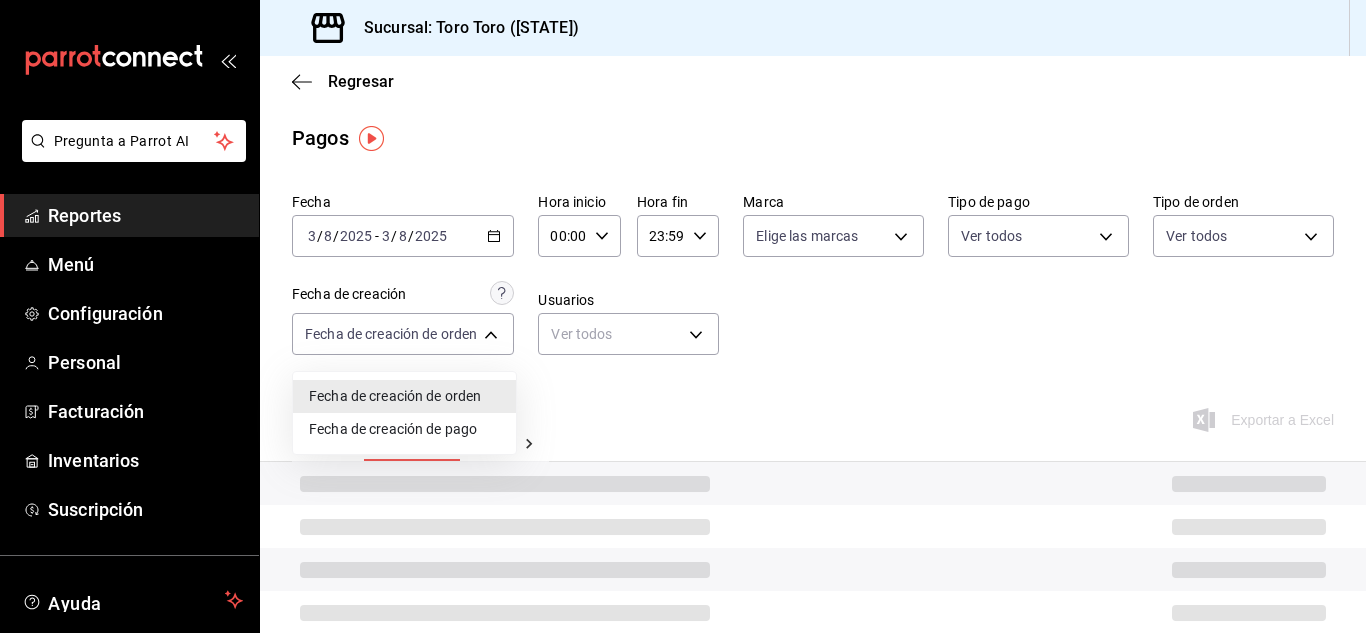 click on "Pregunta a Parrot AI Reportes   Menú   Configuración   Personal   Facturación   Inventarios   Suscripción   Ayuda Recomienda Parrot   [FIRST] [LAST] [LAST]   Sugerir nueva función   Sucursal: Toro Toro ([STATE]) Regresar Pagos Fecha [DATE] [DATE] - [DATE] [DATE] Hora inicio 00:00 Hora inicio Hora fin 23:59 Hora fin Marca Elige las marcas Tipo de pago Ver todos Tipo de orden Ver todos Fecha de creación   Fecha de creación de orden ORDER Usuarios Ver todos null Ver resumen Ver pagos Exportar a Excel GANA 1 MES GRATIS EN TU SUSCRIPCIÓN AQUÍ ¿Recuerdas cómo empezó tu restaurante?
Hoy puedes ayudar a un colega a tener el mismo cambio que tú viviste.
Recomienda Parrot directamente desde tu Portal Administrador.
Es fácil y rápido.
🎁 Por cada restaurante que se una, ganas 1 mes gratis. Ver video tutorial Ir a video Pregunta a Parrot AI Reportes   Menú   Configuración   Personal   Facturación   Inventarios   Suscripción   Ayuda Recomienda Parrot" at bounding box center [683, 316] 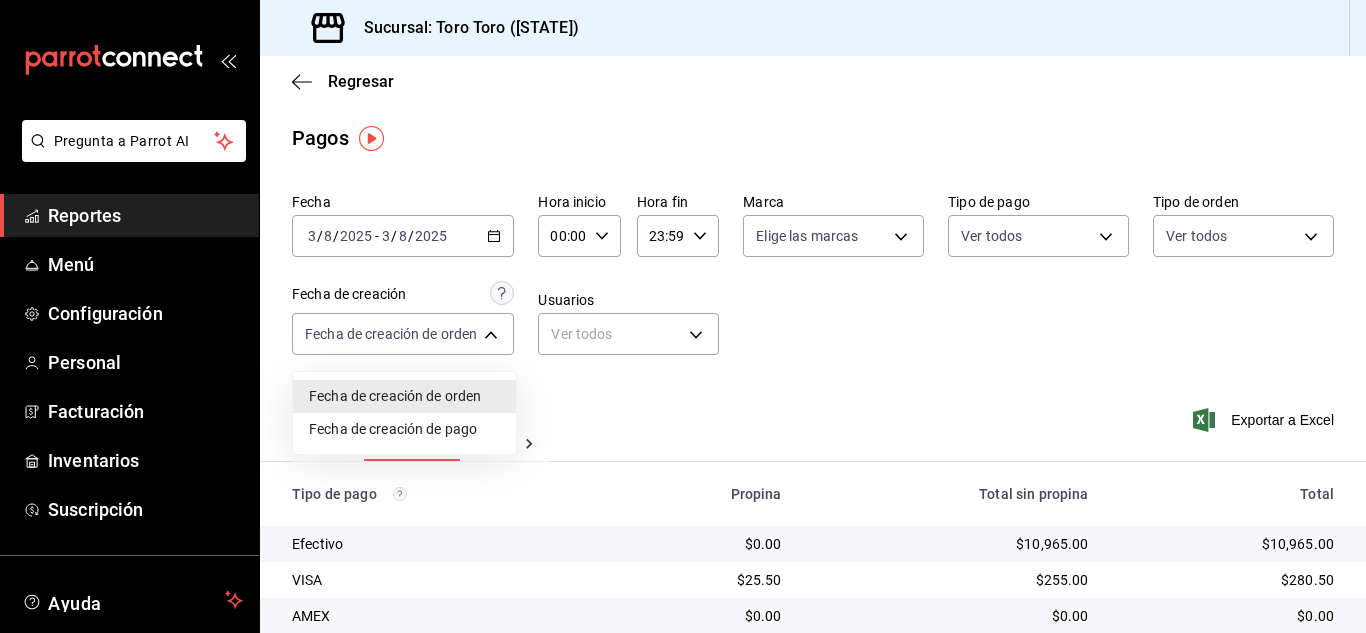 click at bounding box center [683, 316] 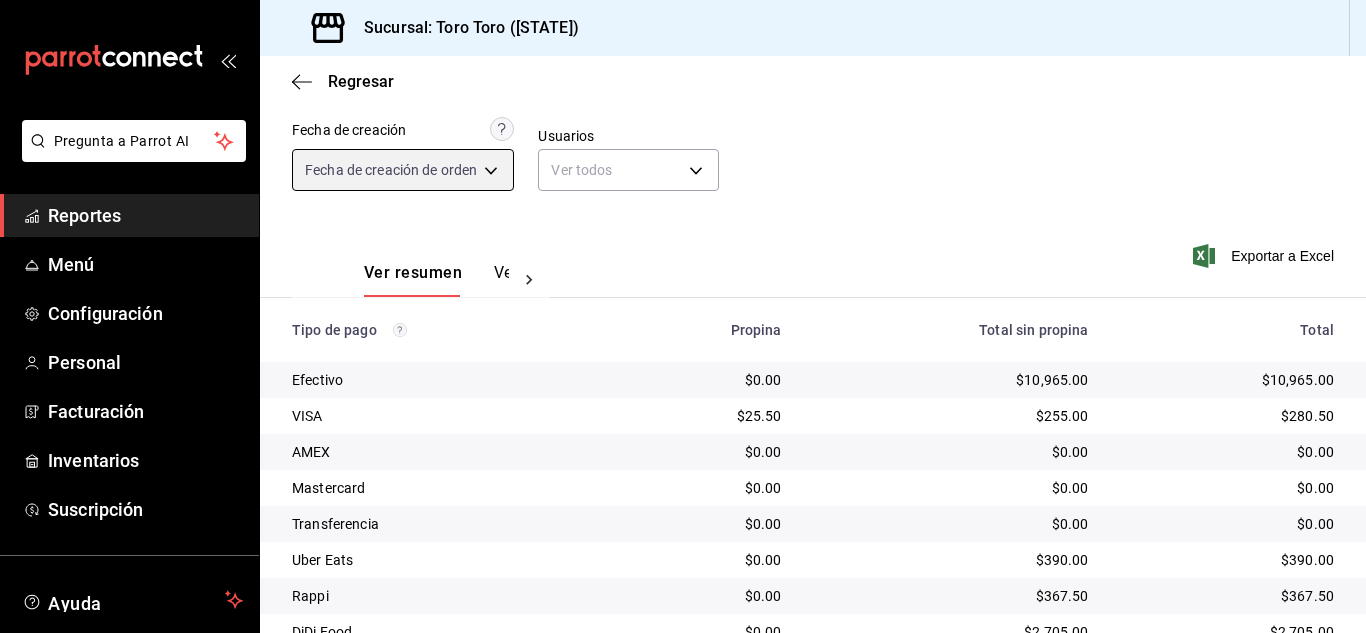 scroll, scrollTop: 200, scrollLeft: 0, axis: vertical 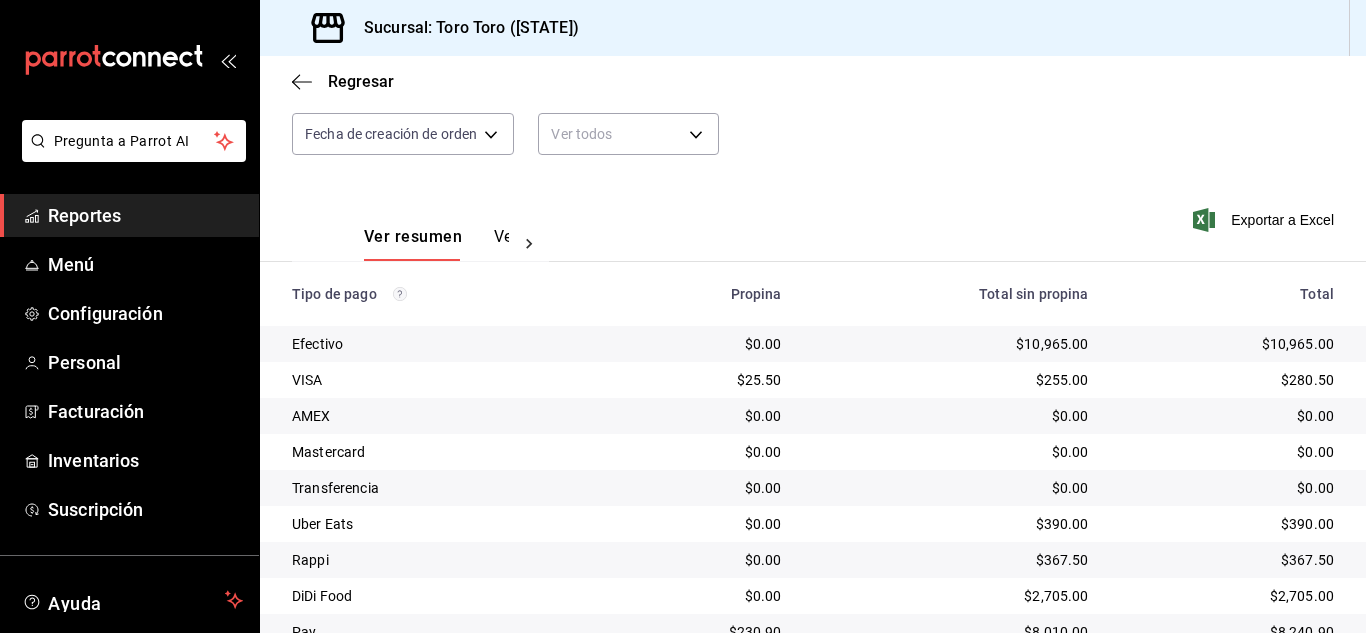 click on "Reportes" at bounding box center (145, 215) 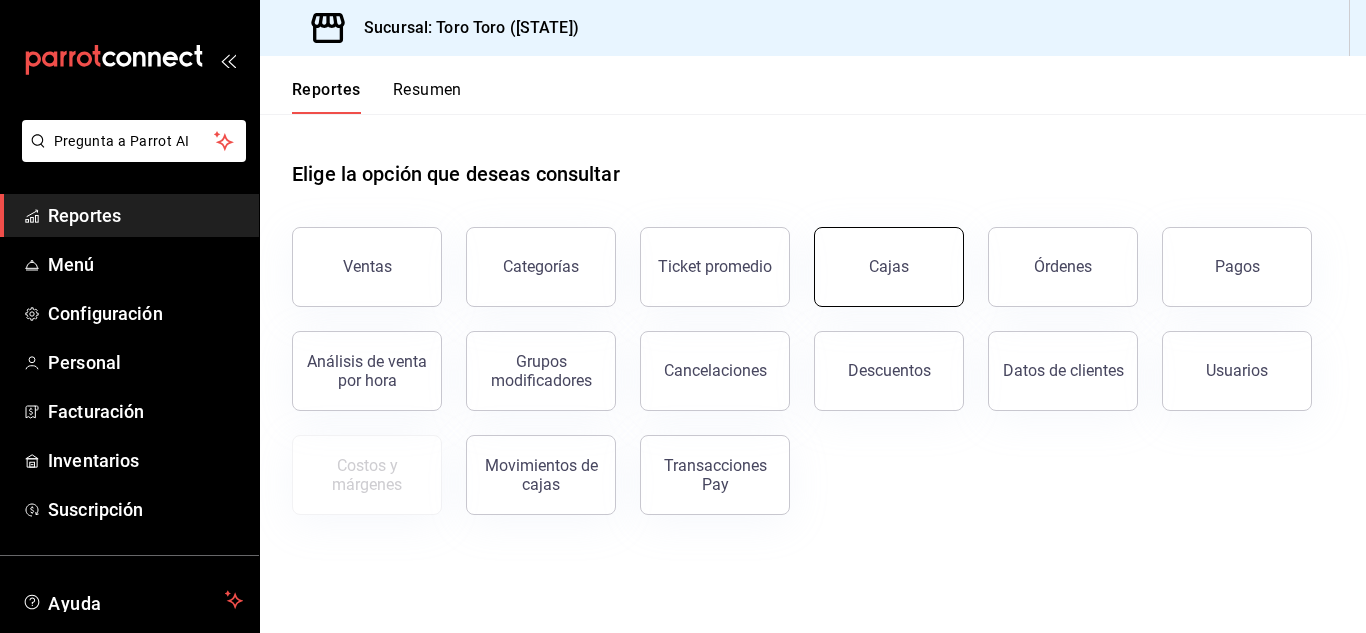 click on "Cajas" at bounding box center [889, 267] 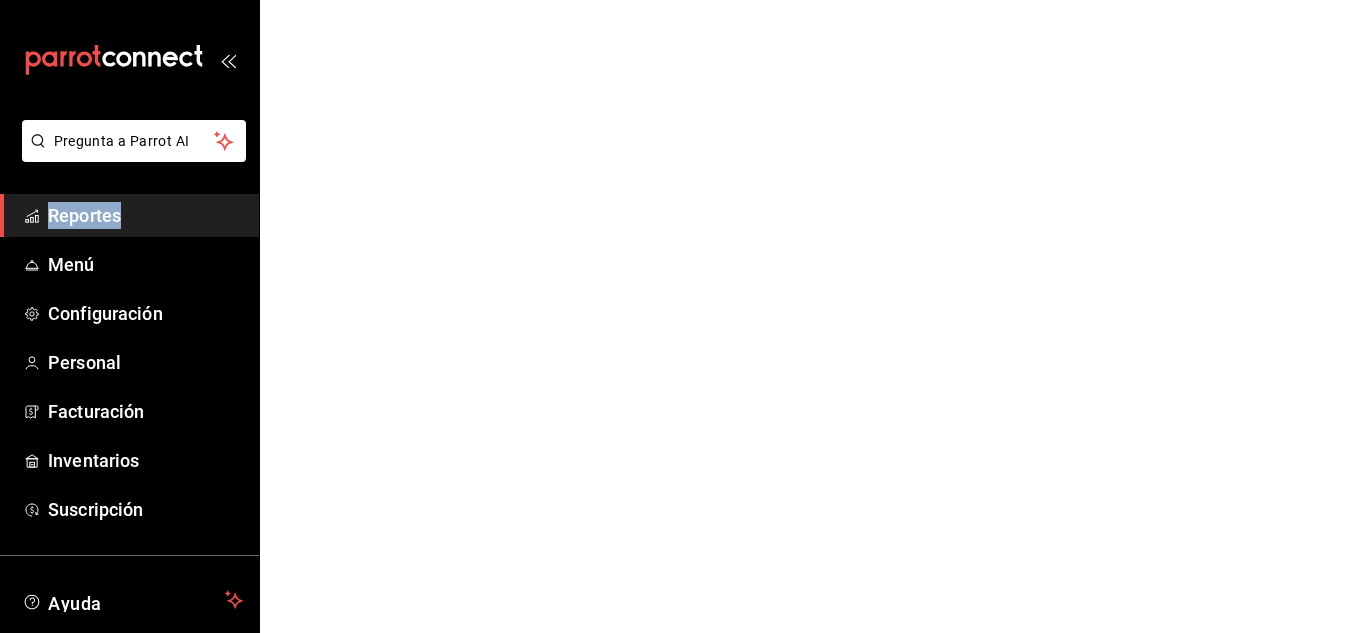 click on "Pregunta a Parrot AI Reportes   Menú   Configuración   Personal   Facturación   Inventarios   Suscripción   Ayuda Recomienda Parrot   [FIRST] [LAST] [LAST]   Sugerir nueva función   GANA 1 MES GRATIS EN TU SUSCRIPCIÓN AQUÍ ¿Recuerdas cómo empezó tu restaurante?
Hoy puedes ayudar a un colega a tener el mismo cambio que tú viviste.
Recomienda Parrot directamente desde tu Portal Administrador.
Es fácil y rápido.
🎁 Por cada restaurante que se una, ganas 1 mes gratis. Ver video tutorial Ir a video Pregunta a Parrot AI Reportes   Menú   Configuración   Personal   Facturación   Inventarios   Suscripción   Ayuda Recomienda Parrot   [FIRST] [LAST] [LAST]   Sugerir nueva función   Visitar centro de ayuda ([PHONE]) [EMAIL] Visitar centro de ayuda ([PHONE]) [EMAIL]" at bounding box center (683, 0) 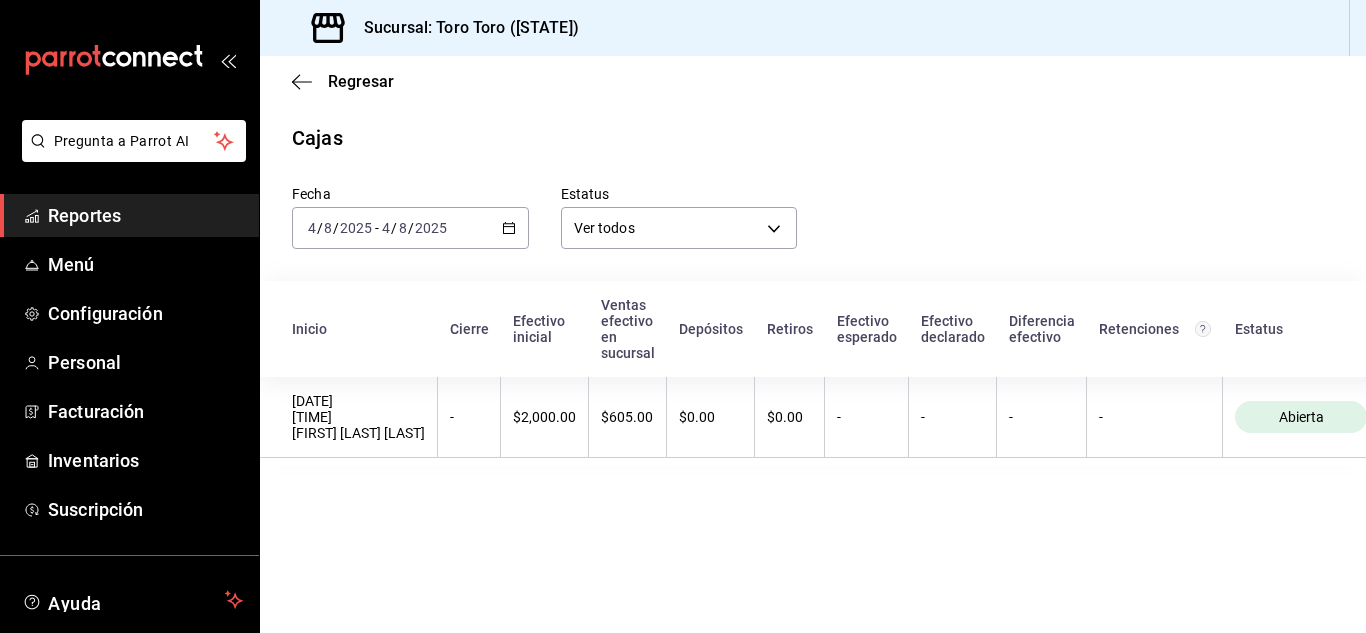 click on "2025-08-04 4 / 8 / 2025 - 2025-08-04 4 / 8 / 2025" at bounding box center [410, 228] 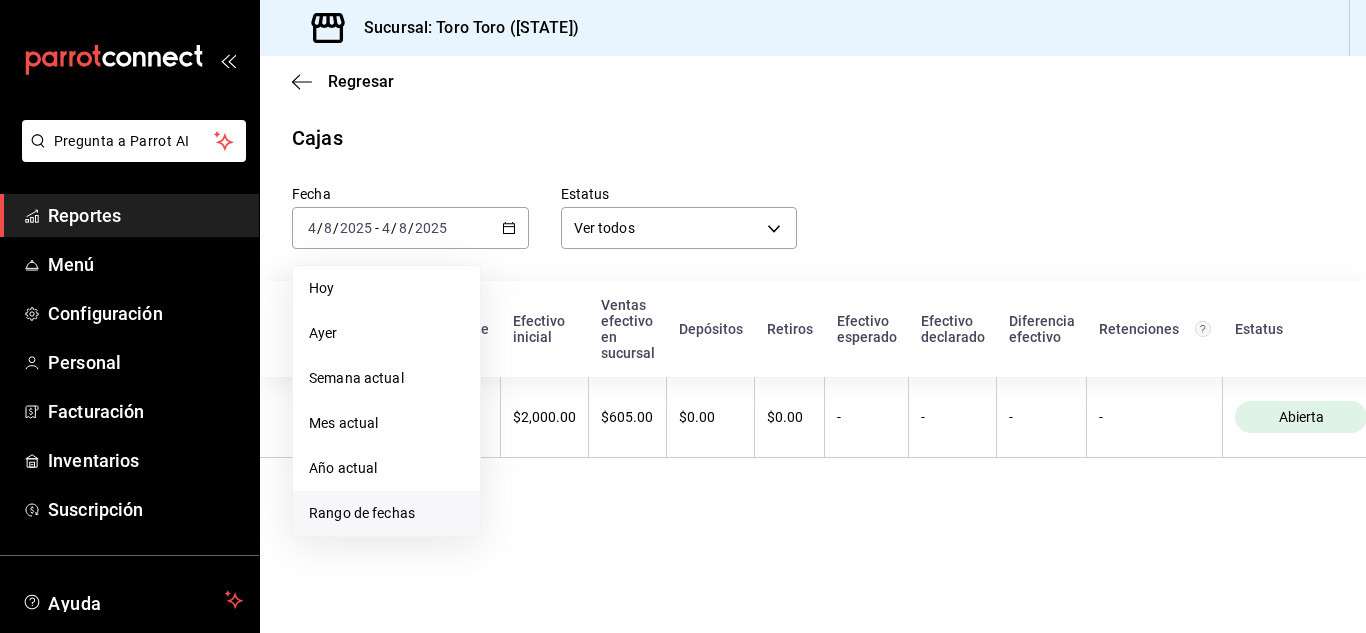 click on "Rango de fechas" at bounding box center (386, 513) 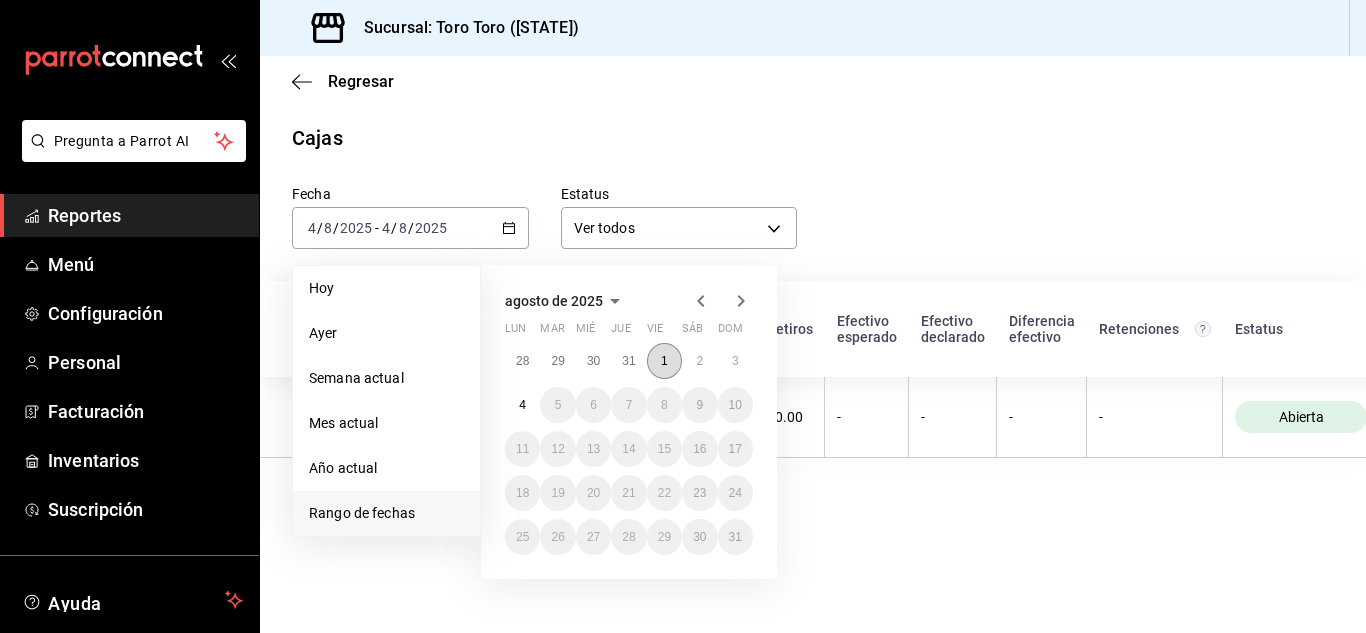 click on "1" at bounding box center [664, 361] 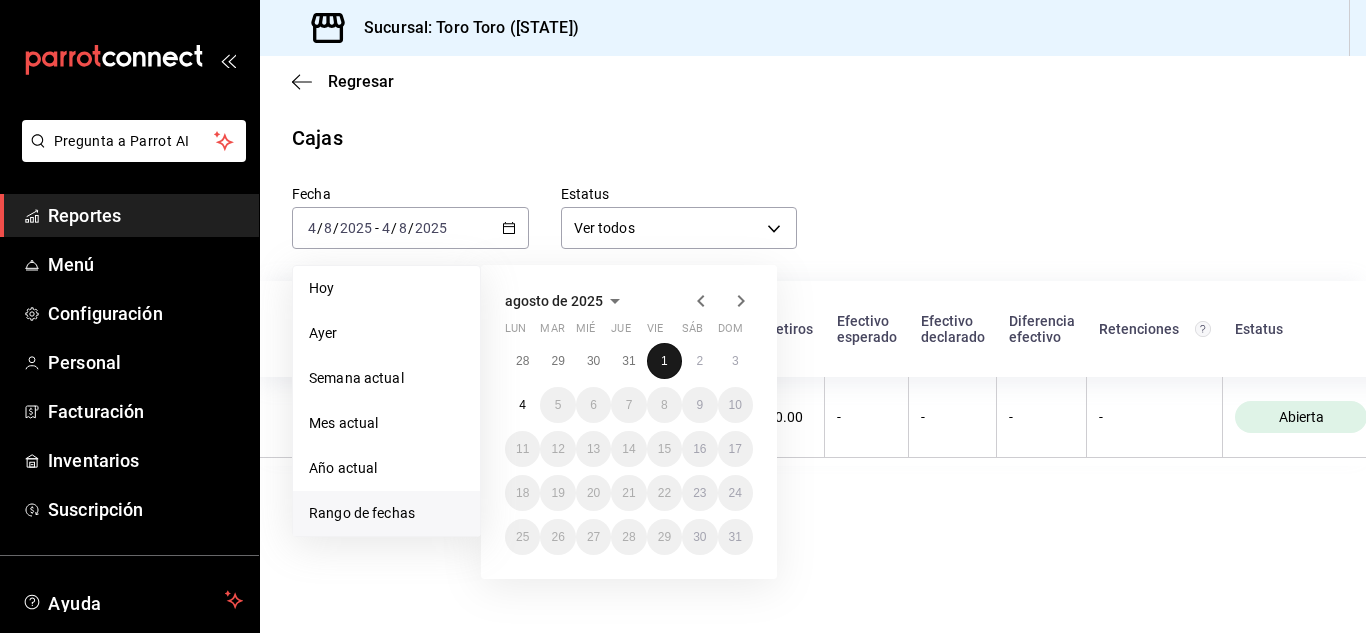 click on "1" at bounding box center [664, 361] 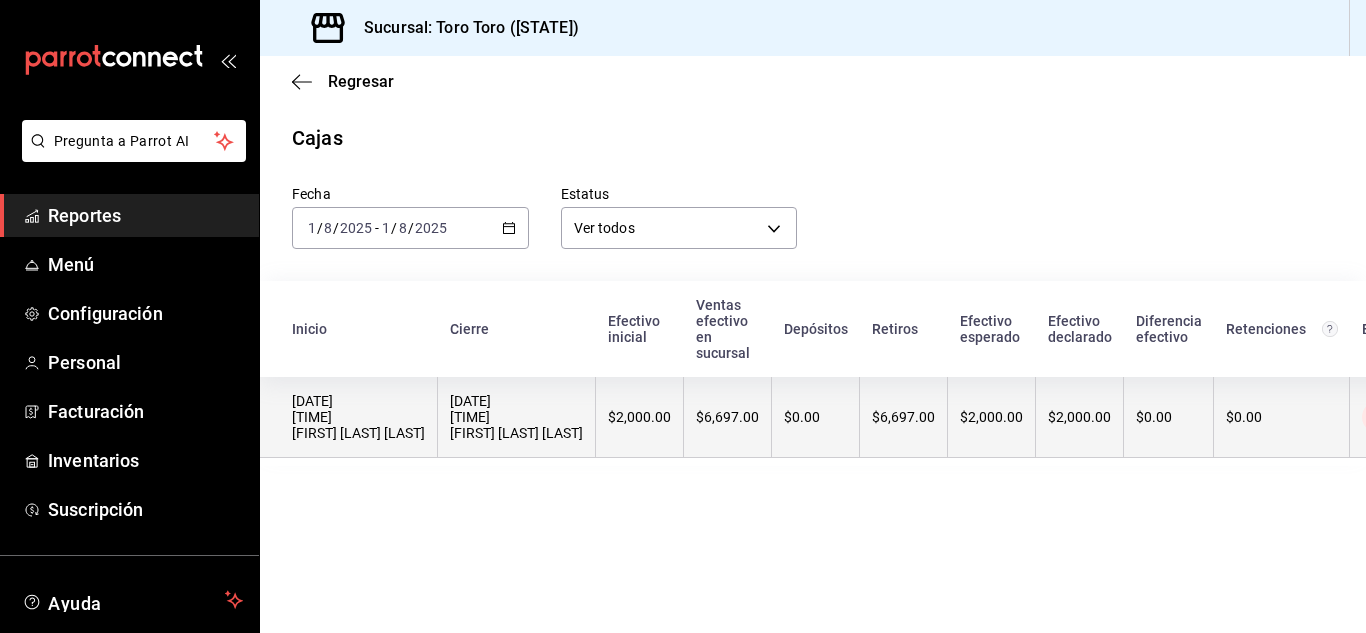 click on "[DATE]
[TIME]
[FIRST] [LAST] [LAST]" at bounding box center (516, 417) 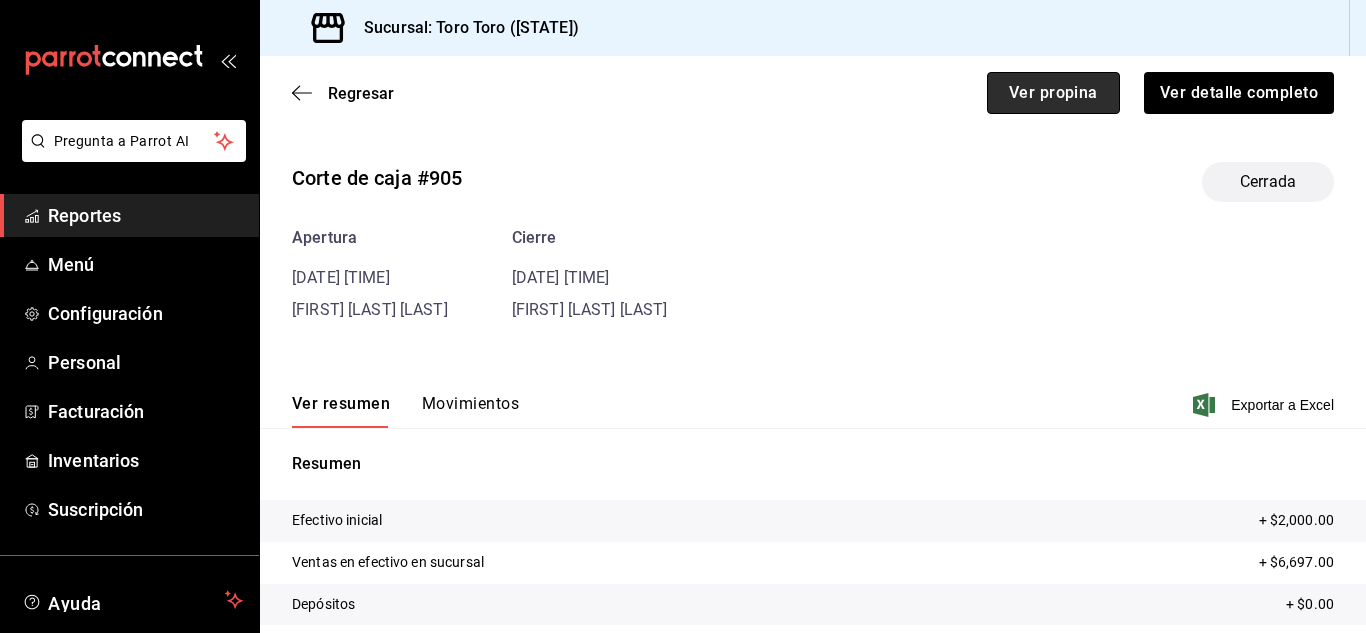 click on "Ver propina" at bounding box center (1053, 93) 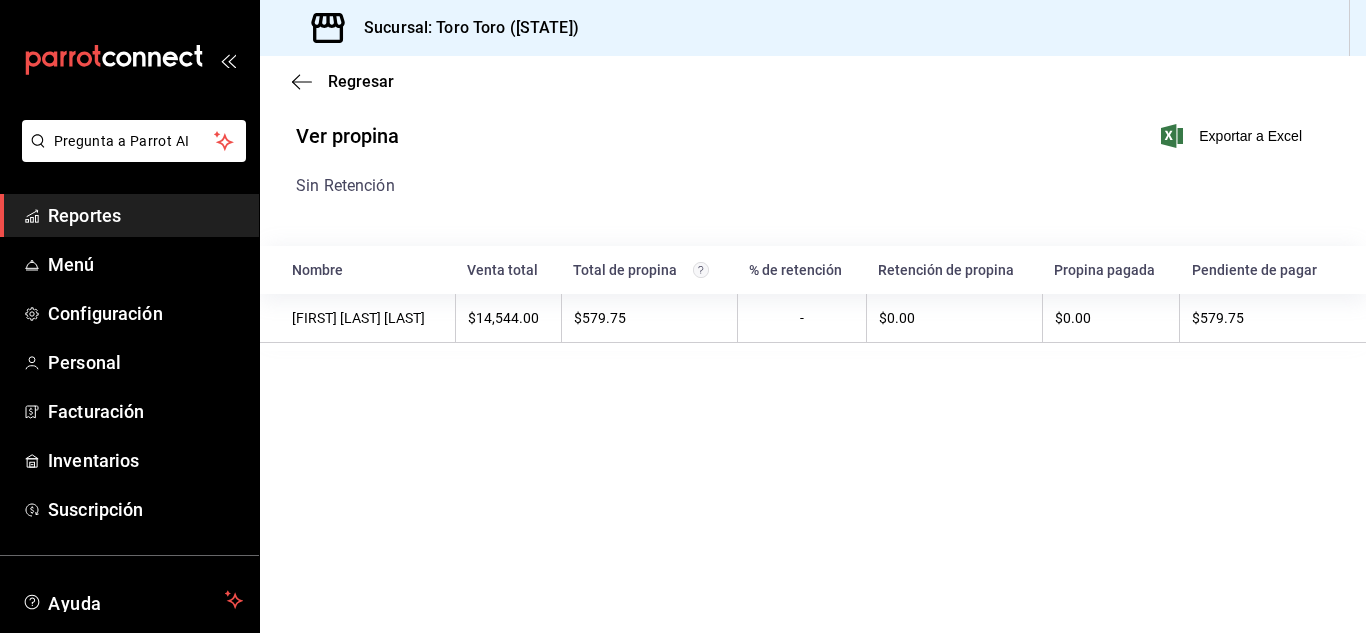 click on "Regresar" at bounding box center [813, 81] 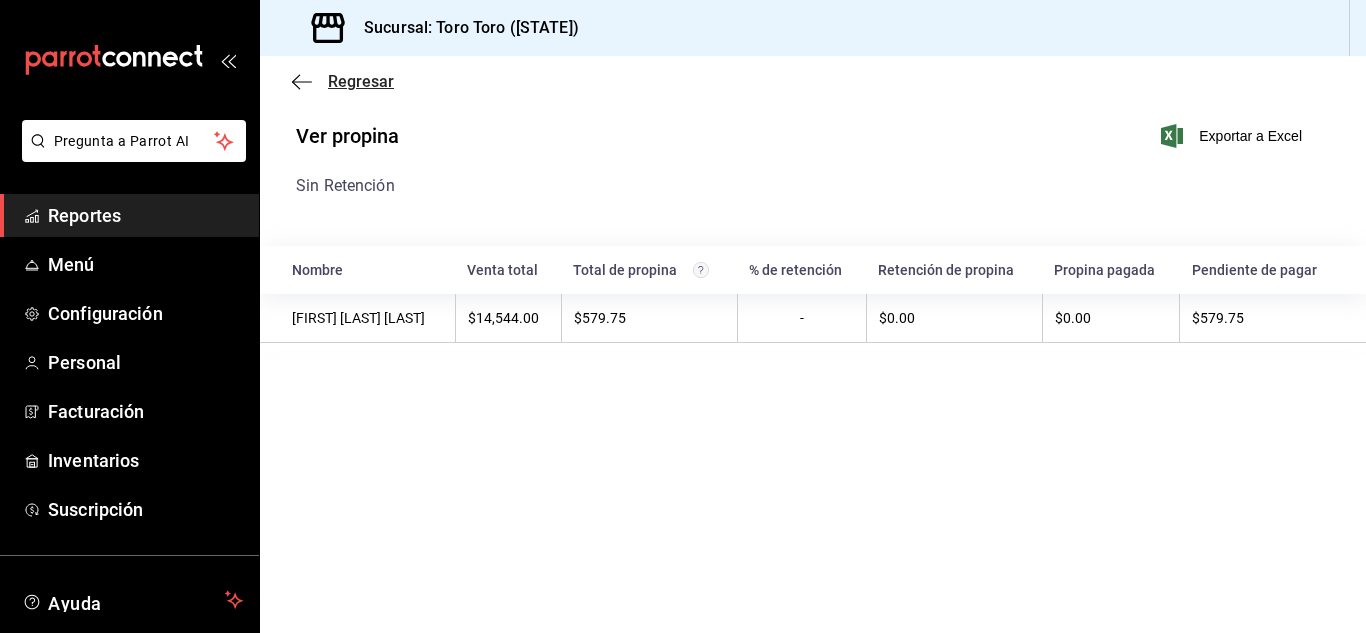click 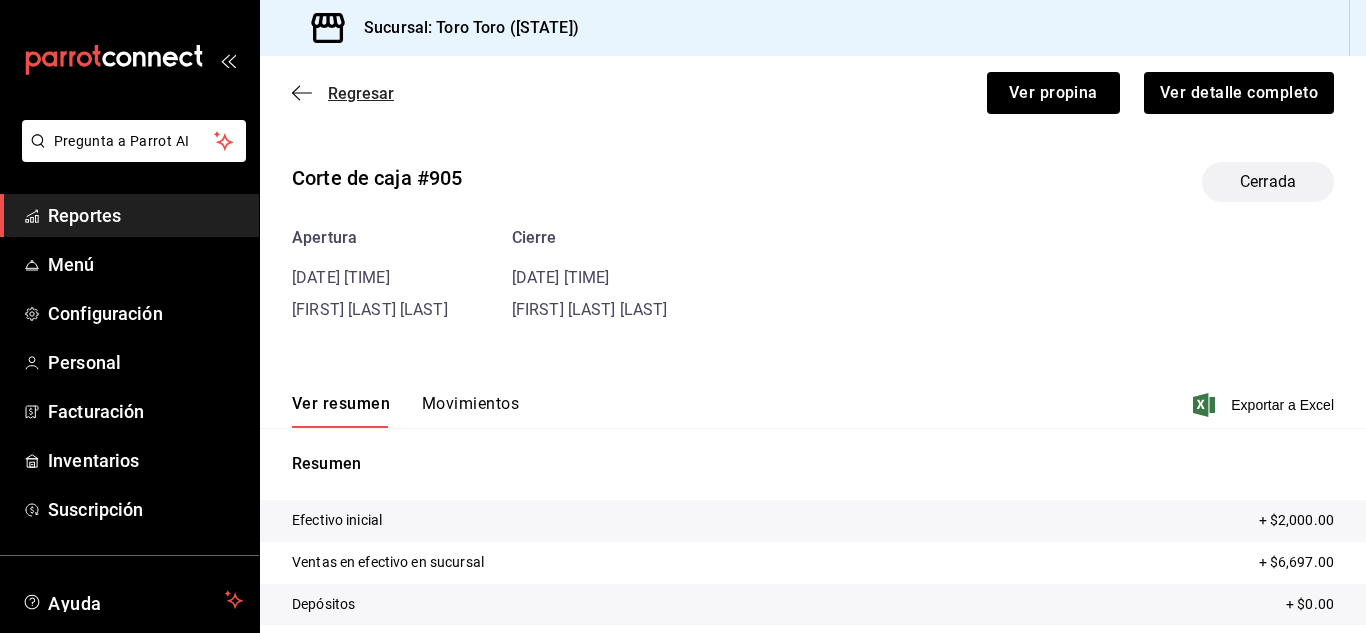 click 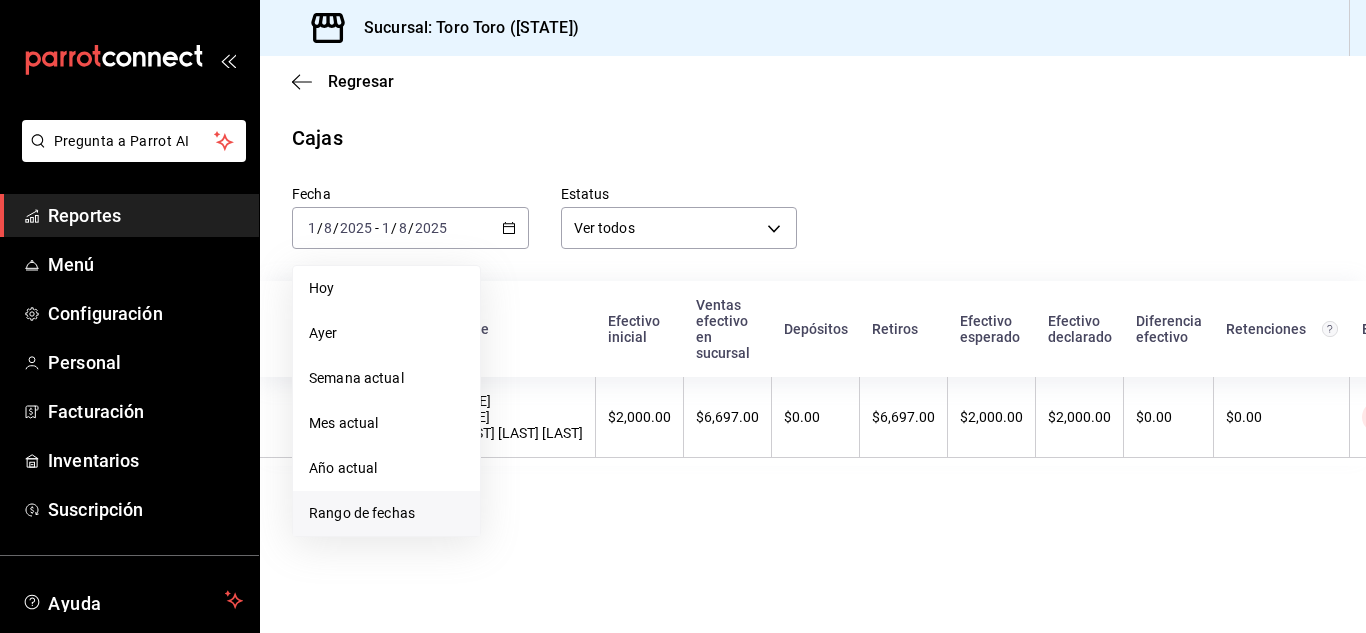 click on "Rango de fechas" at bounding box center [386, 513] 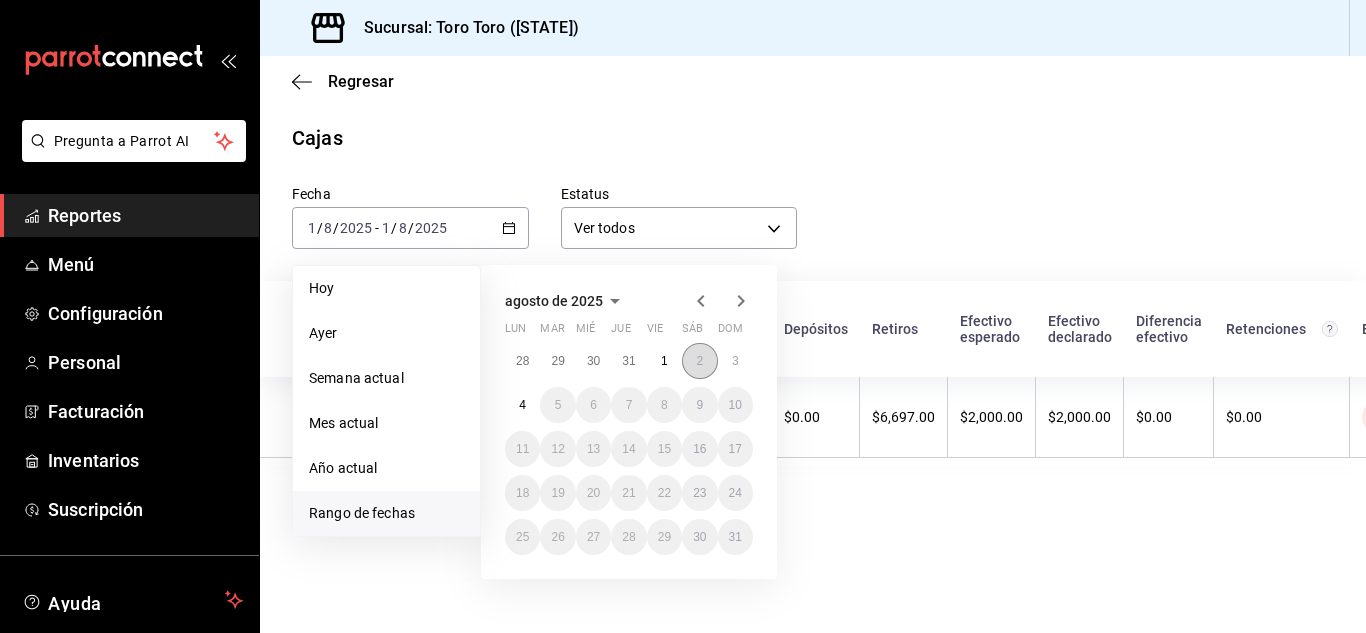click on "2" at bounding box center (699, 361) 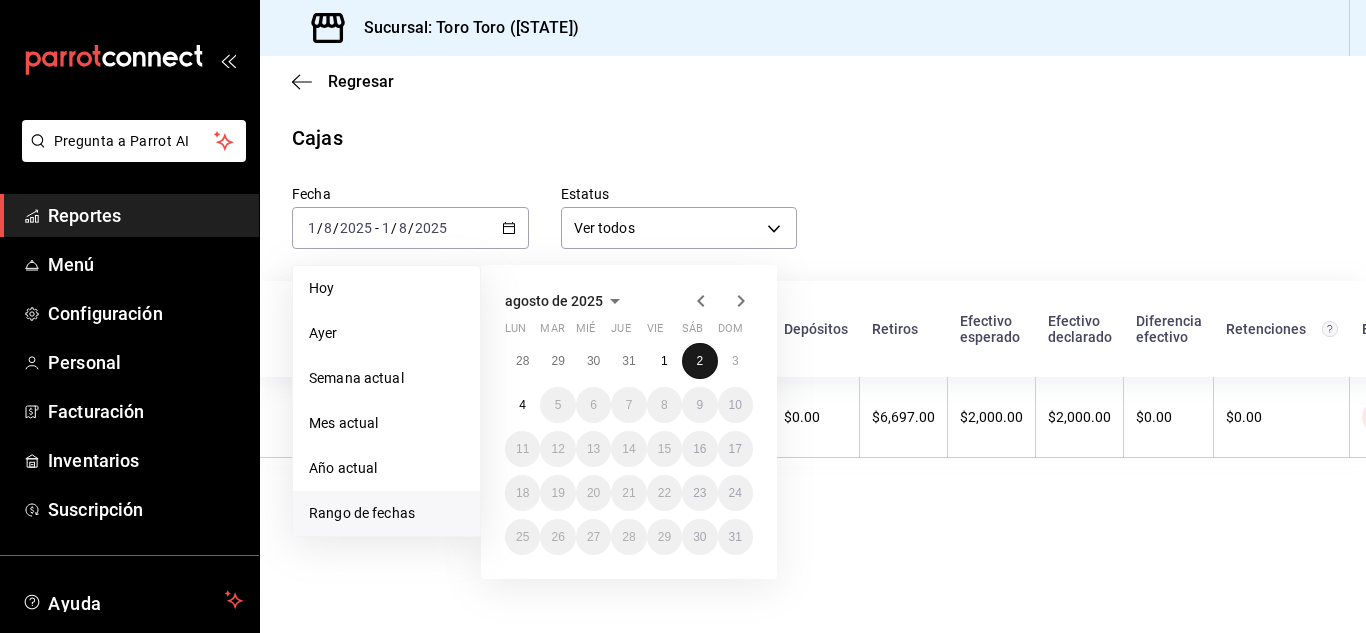 click on "2" at bounding box center (699, 361) 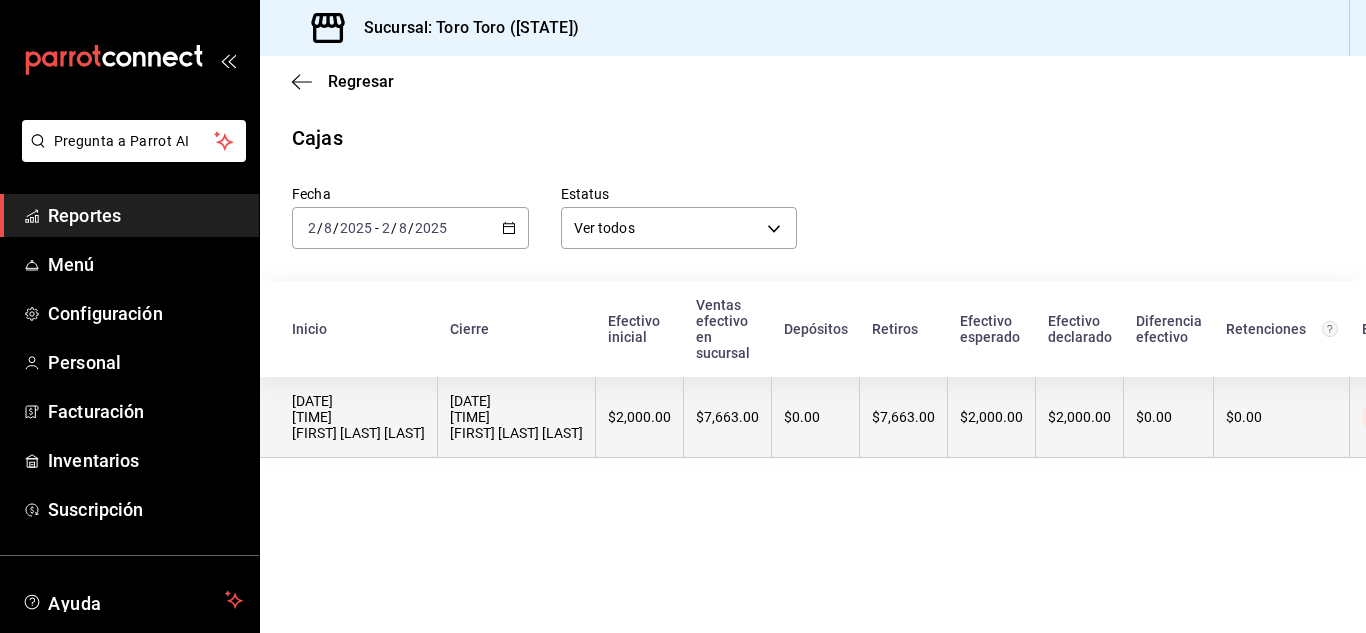 click on "[DATE]
[TIME]
[FIRST] [LAST] [LAST]" at bounding box center [516, 417] 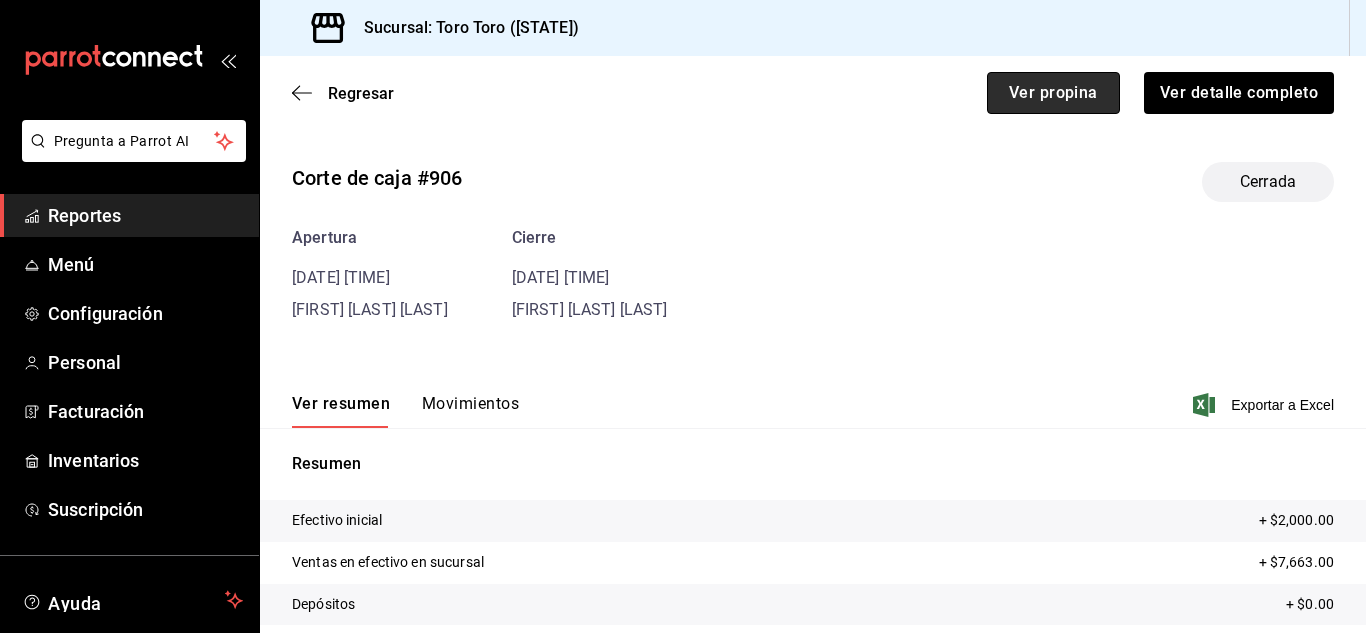 click on "Ver propina" at bounding box center [1053, 93] 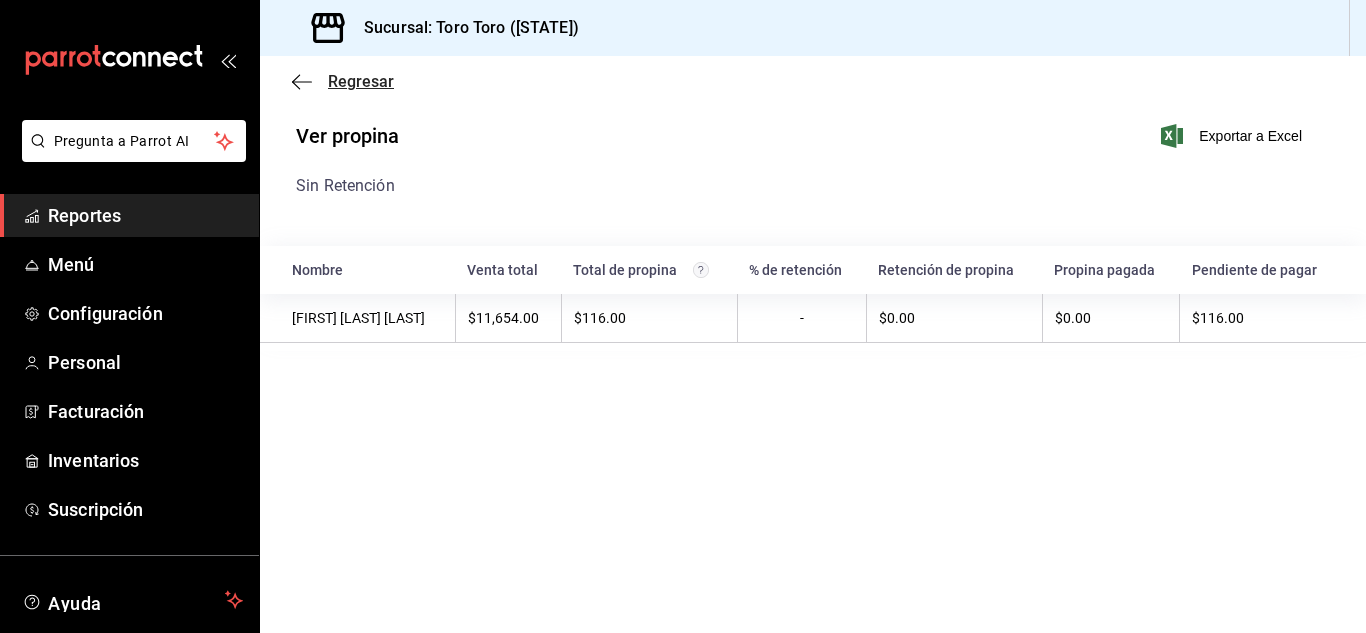 click 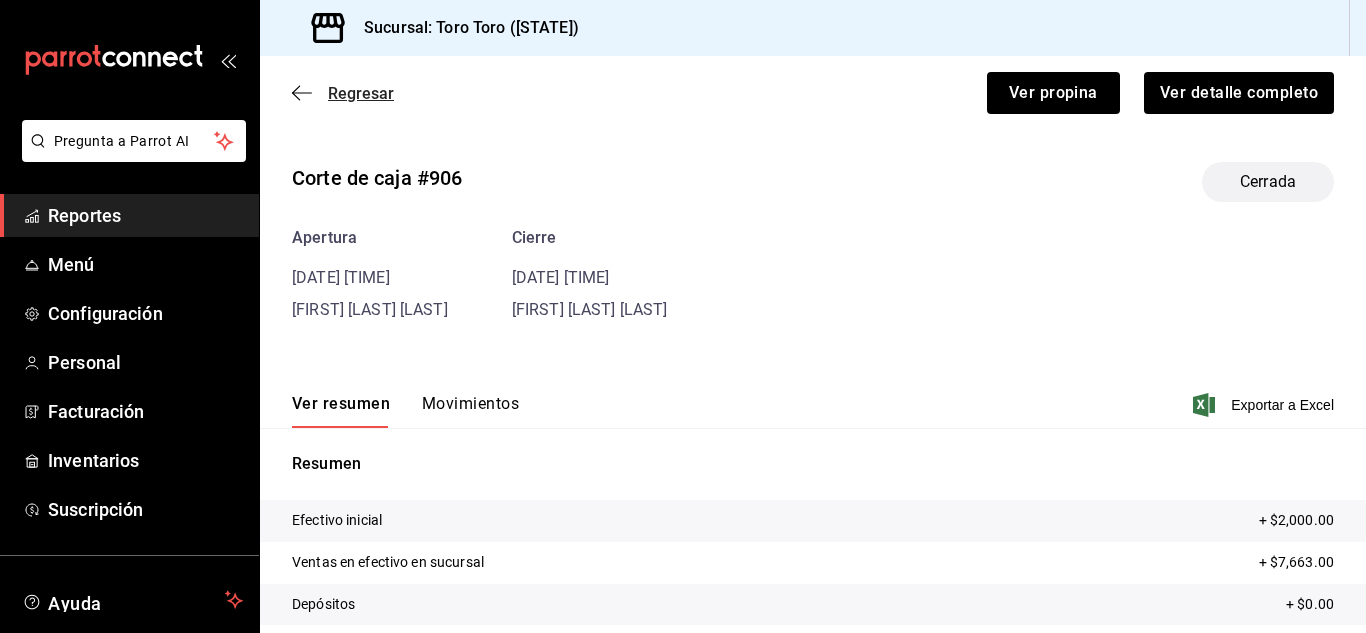 click 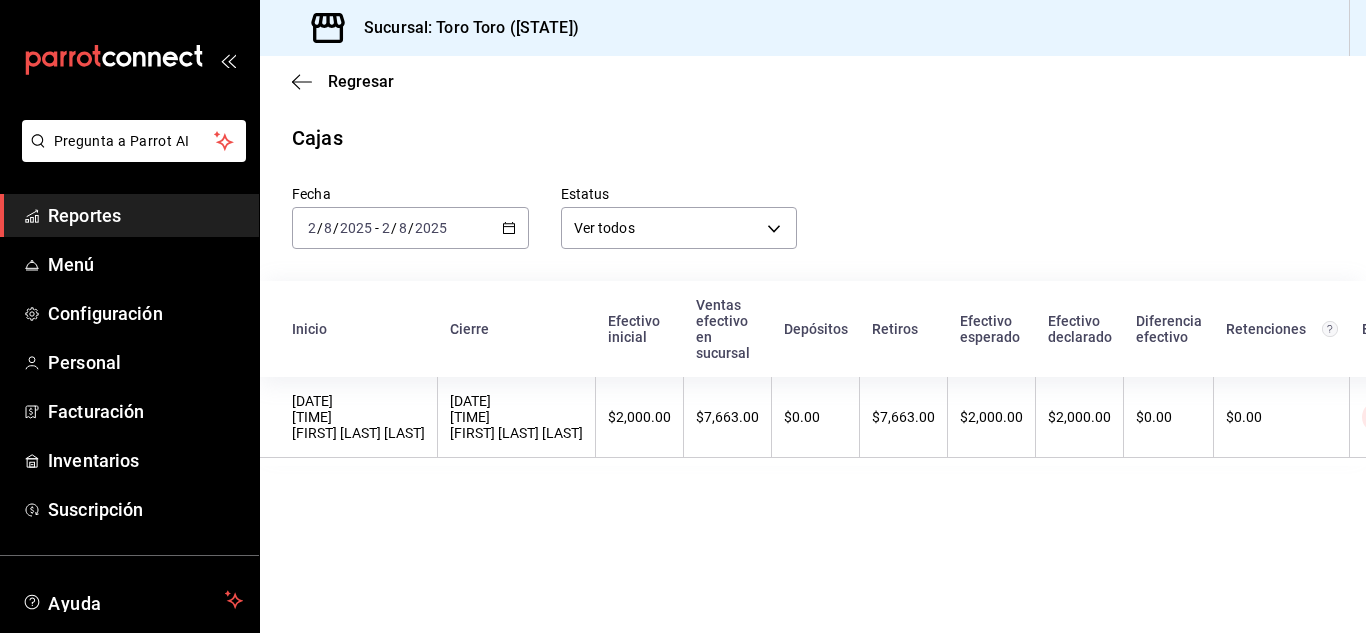 click 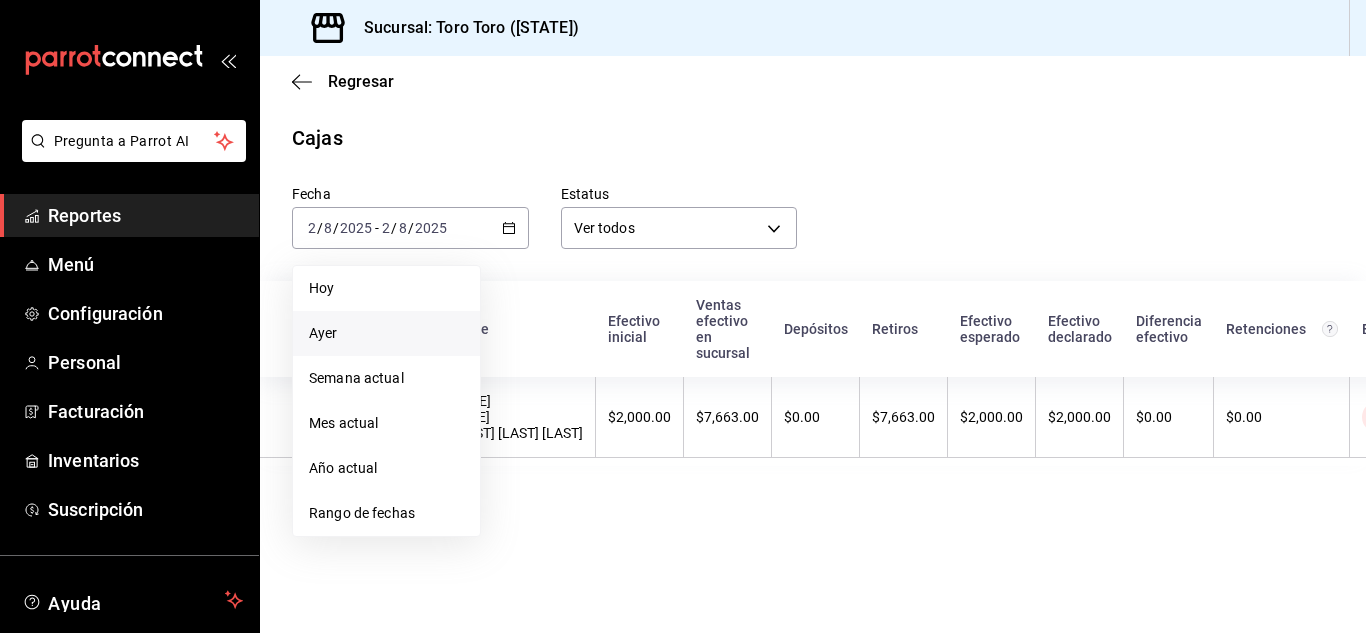 click on "Ayer" at bounding box center (386, 333) 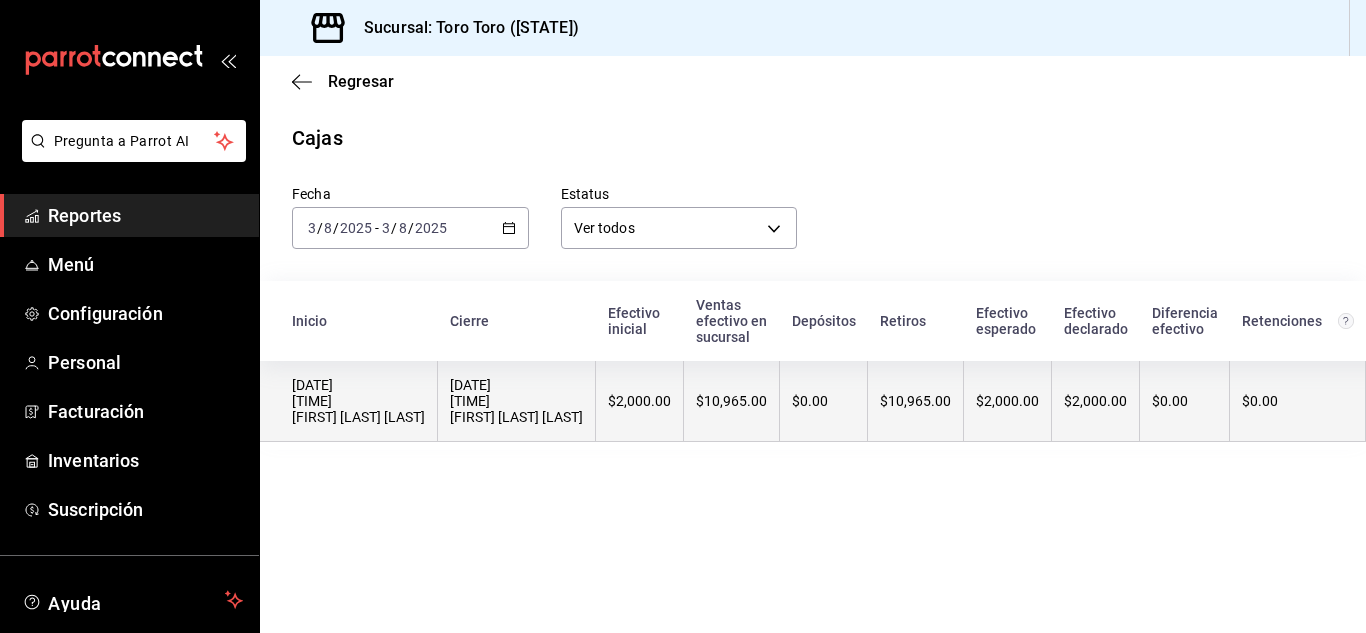 click on "[DATE]
[TIME]
[FIRST] [LAST] [LAST]" at bounding box center [516, 401] 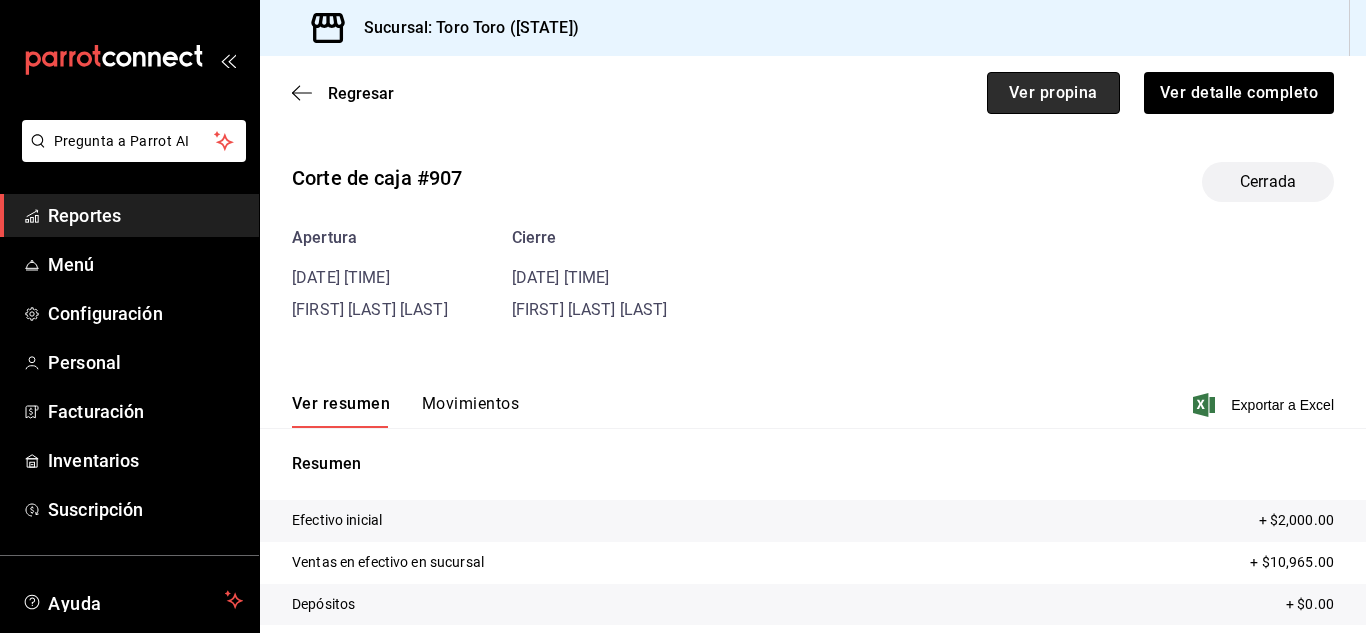 click on "Ver propina" at bounding box center (1053, 93) 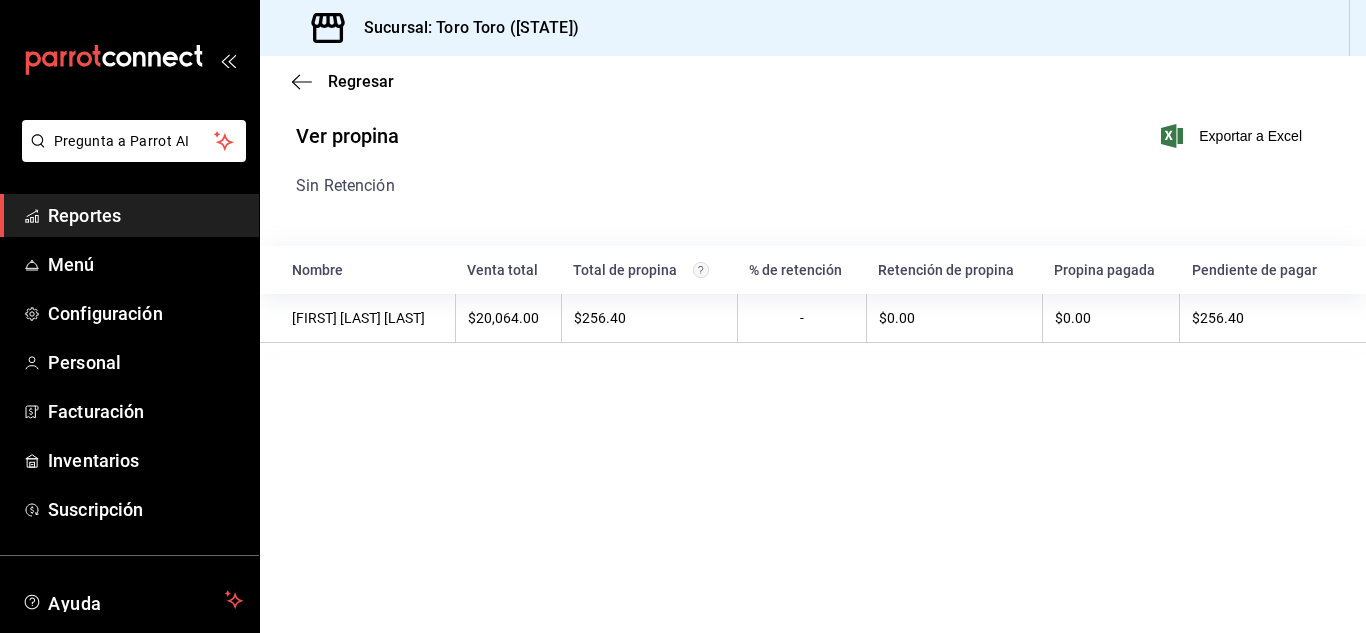 click on "Reportes" at bounding box center (145, 215) 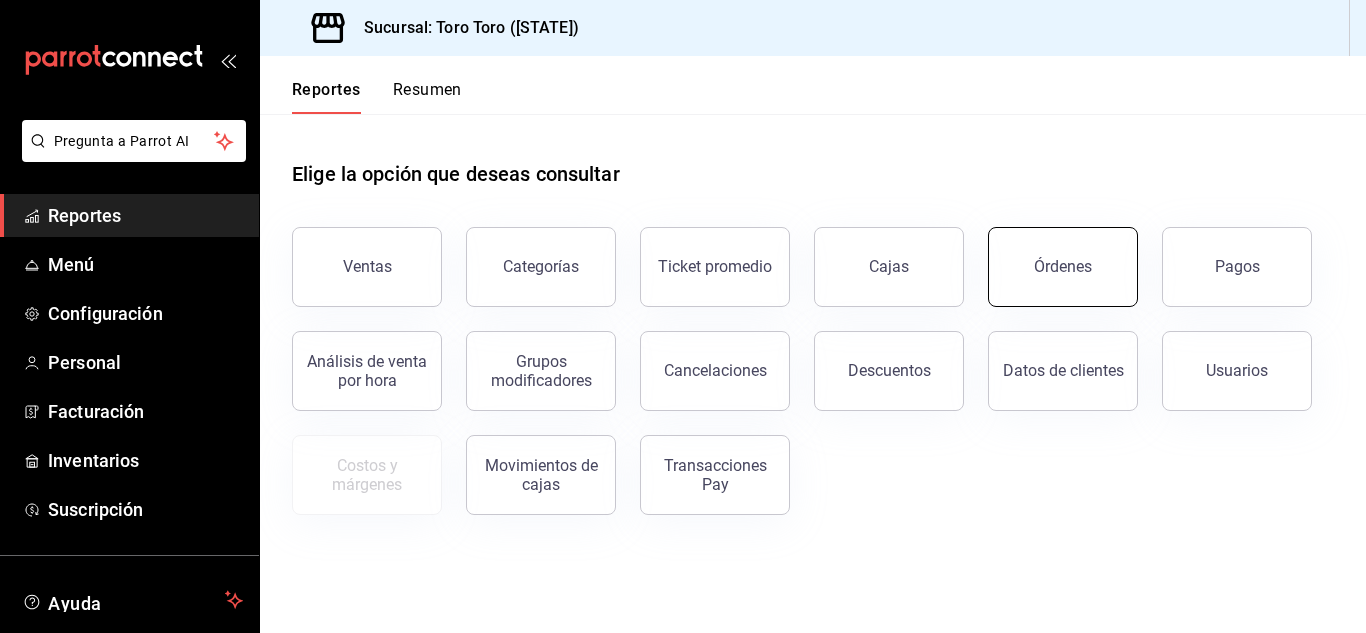 click on "Órdenes" at bounding box center (1063, 266) 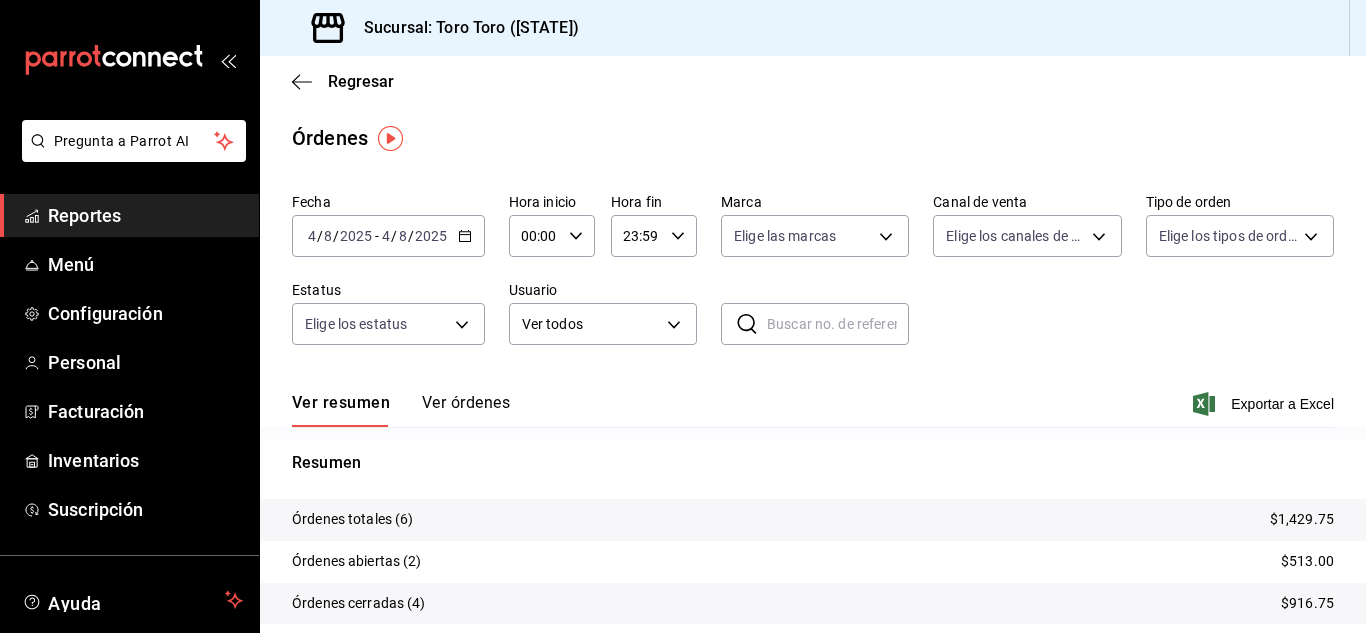 click on "Reportes" at bounding box center (145, 215) 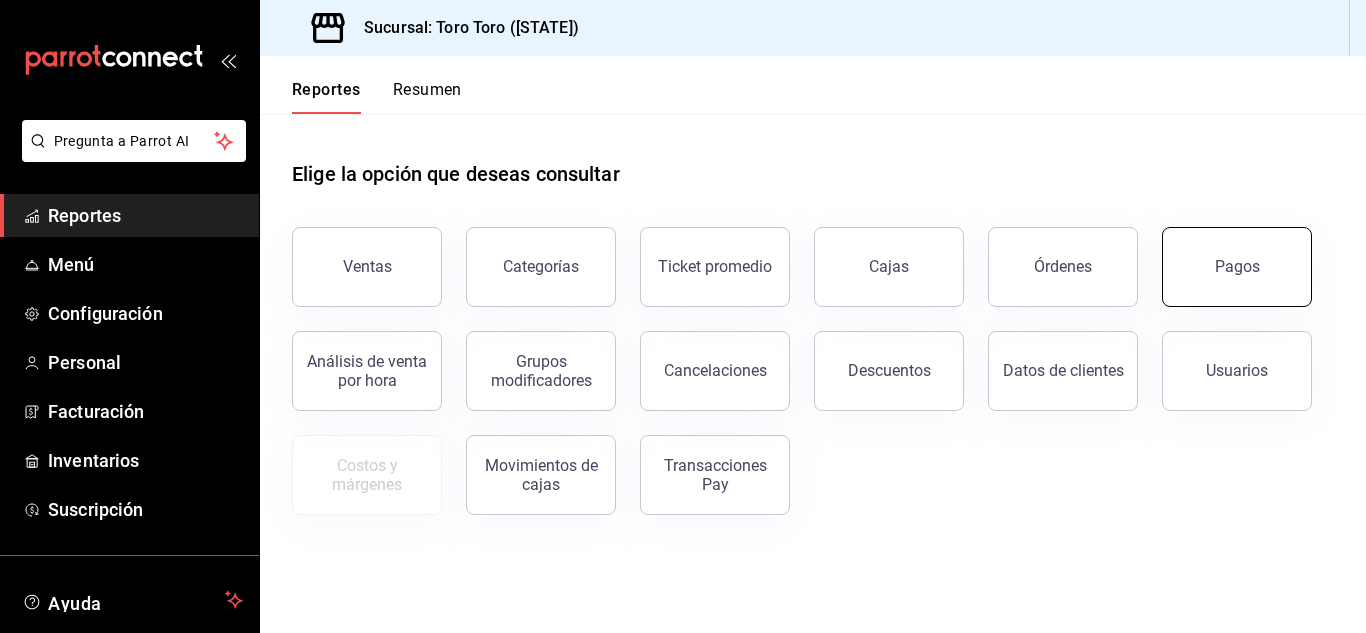 click on "Pagos" at bounding box center (1237, 266) 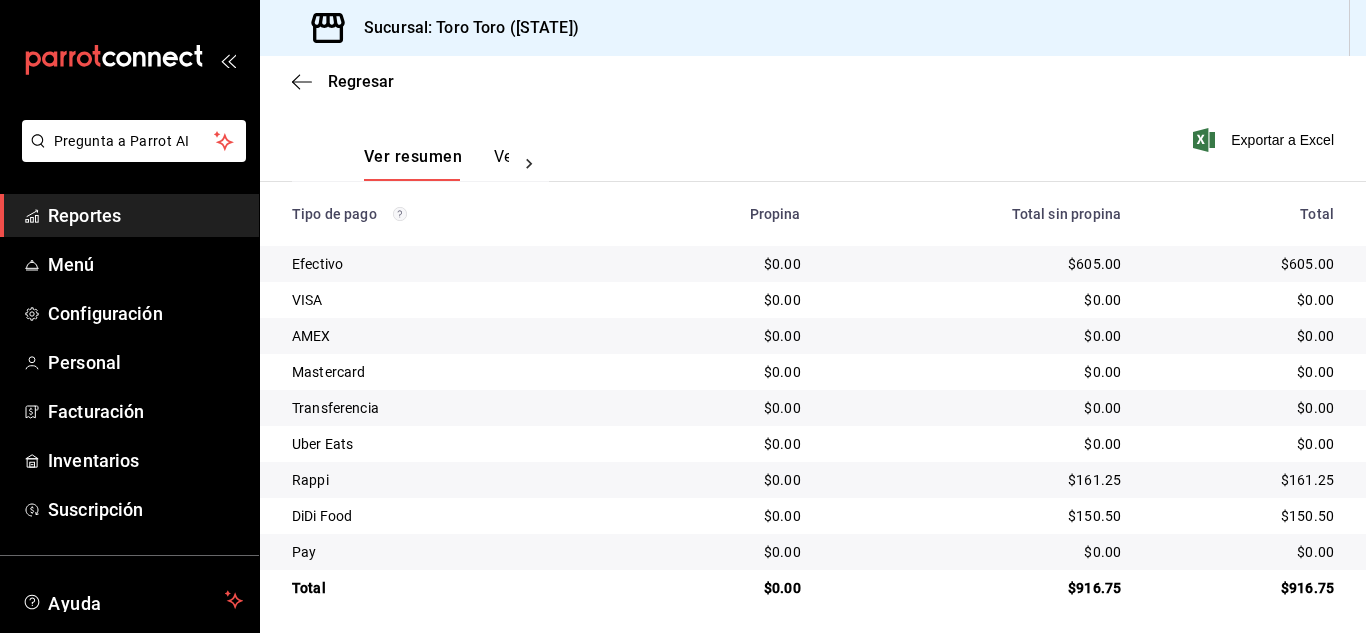 scroll, scrollTop: 286, scrollLeft: 0, axis: vertical 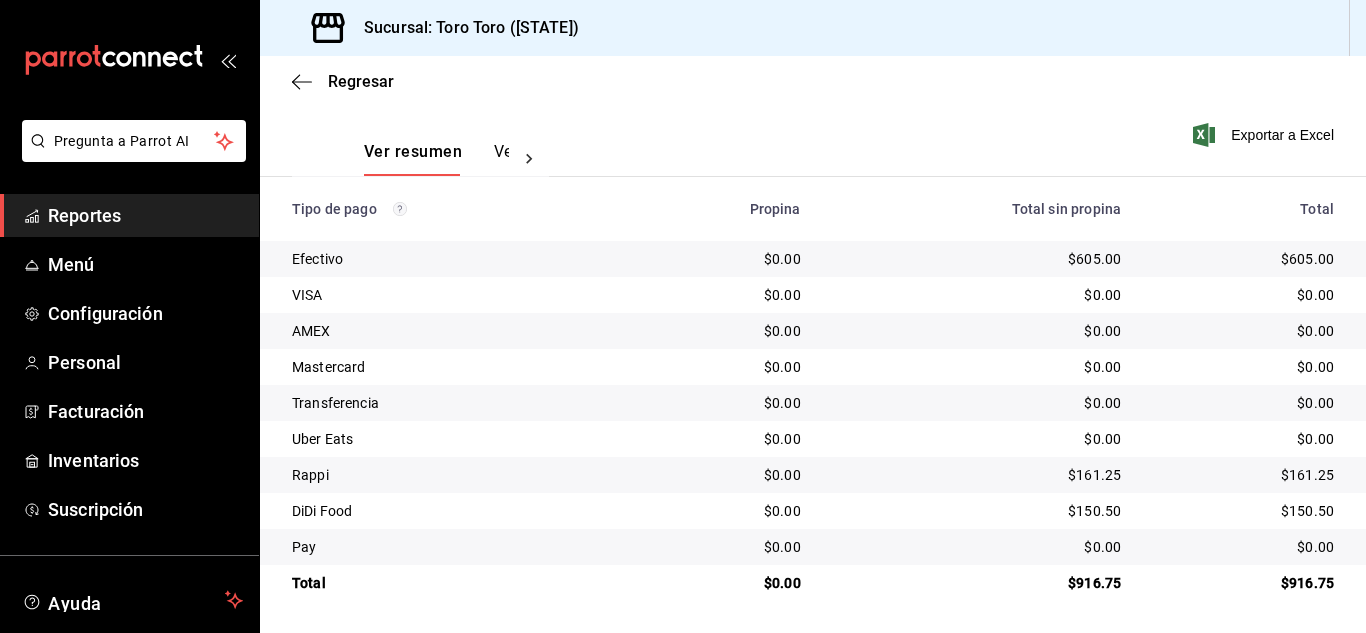 click on "Reportes" at bounding box center (129, 215) 